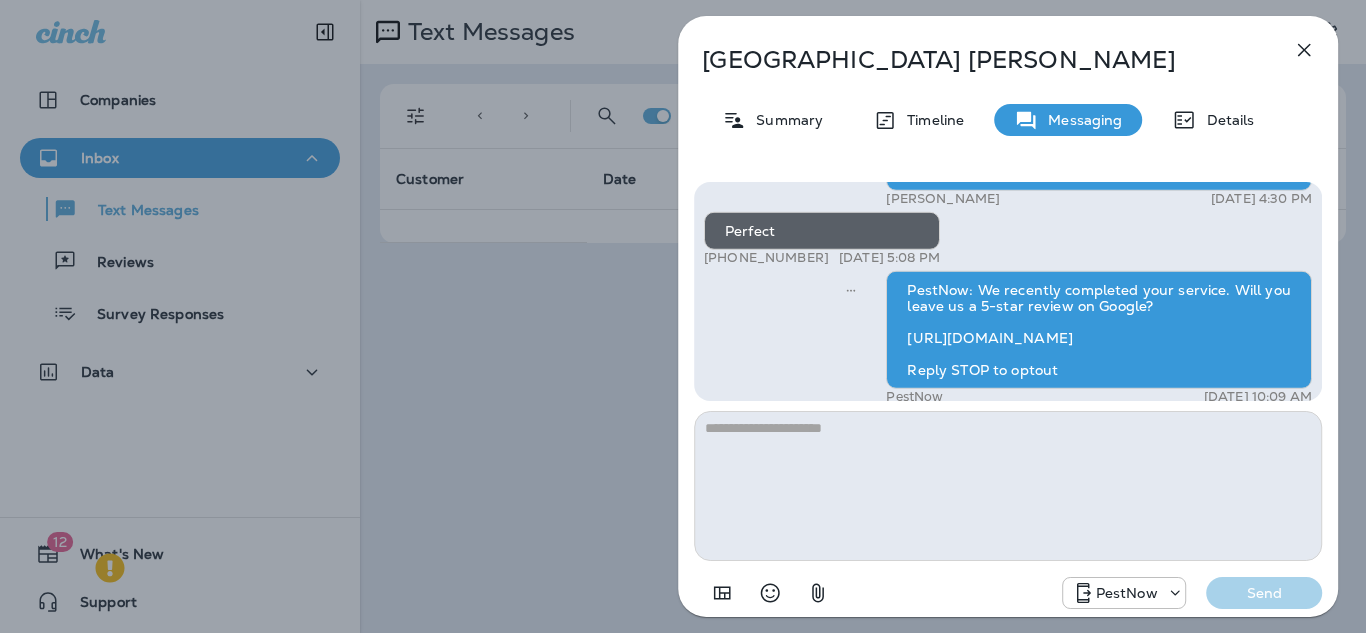 scroll, scrollTop: 0, scrollLeft: 0, axis: both 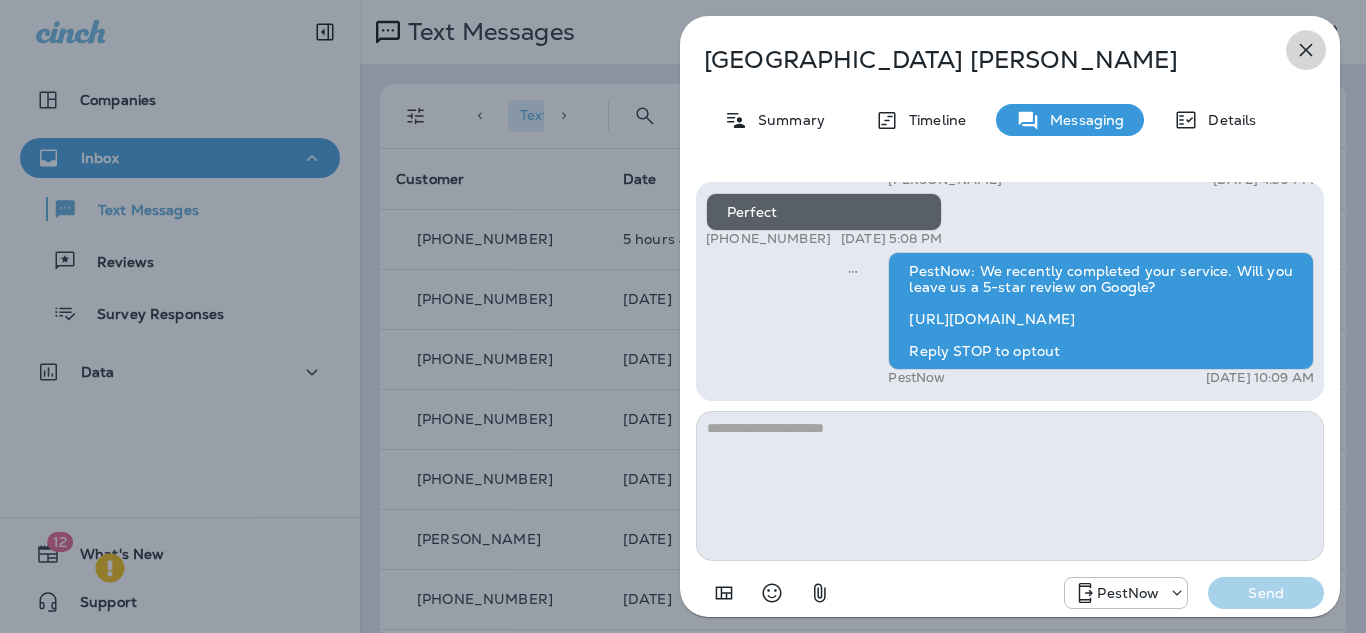 click 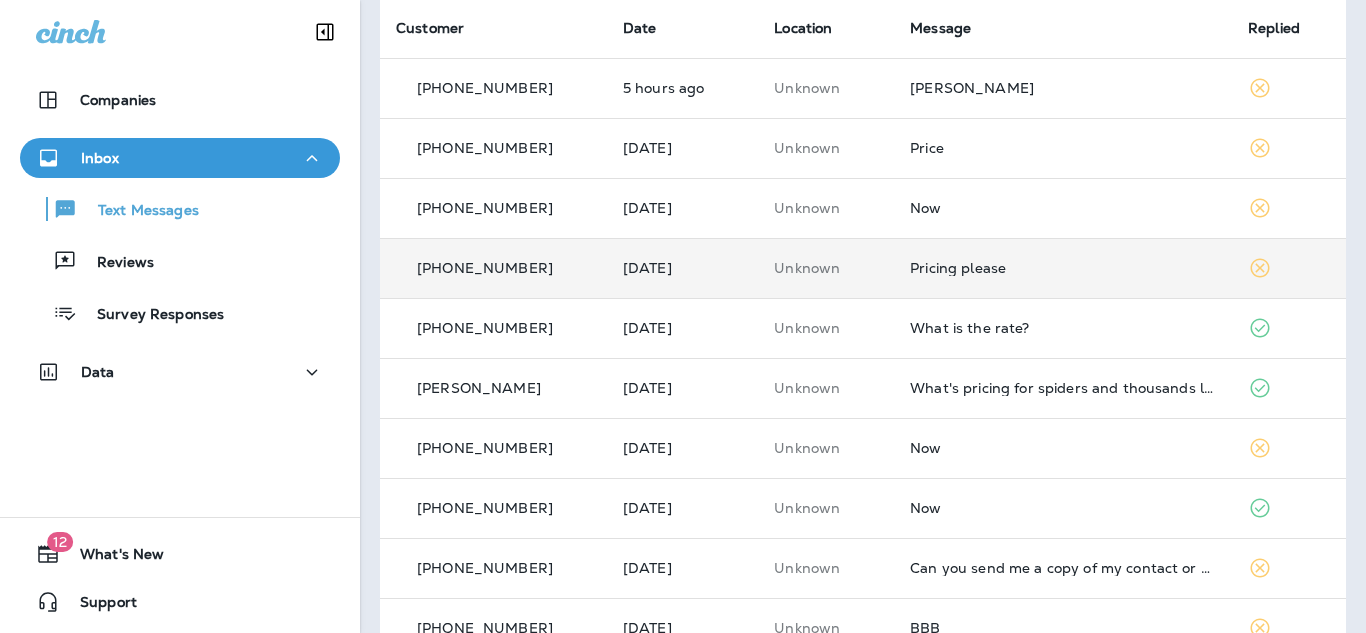 scroll, scrollTop: 138, scrollLeft: 0, axis: vertical 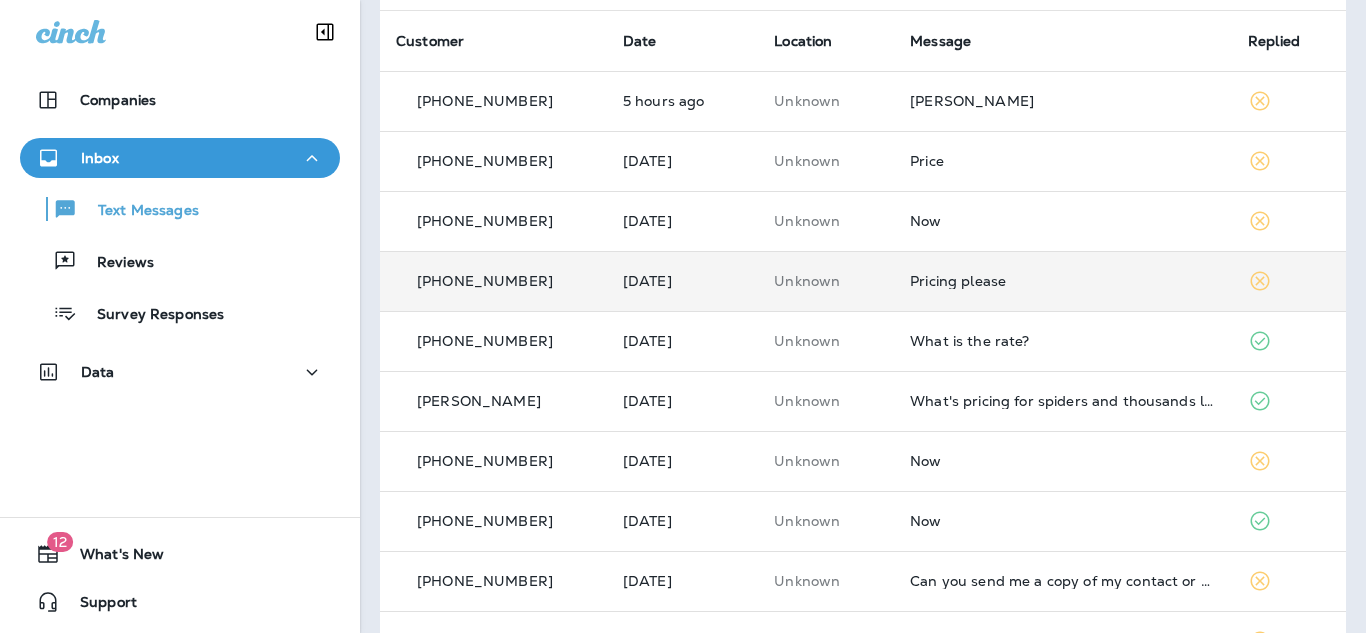 click on "Pricing please" at bounding box center (1063, 281) 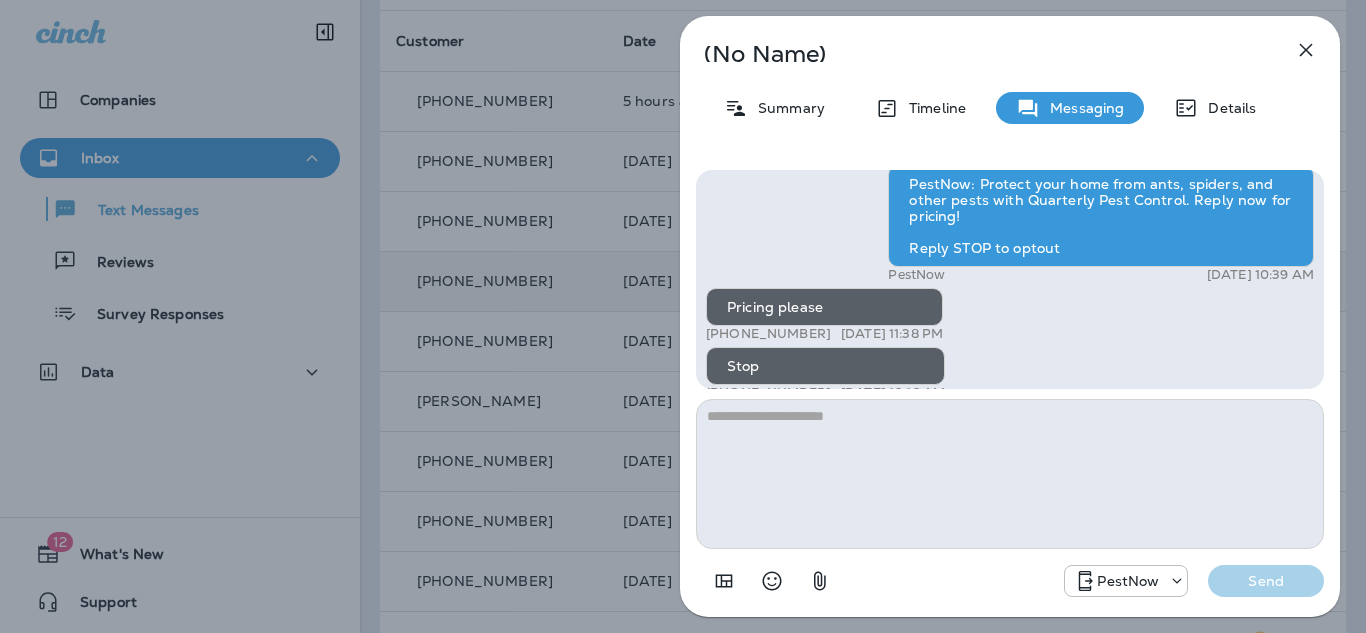 scroll, scrollTop: 0, scrollLeft: 0, axis: both 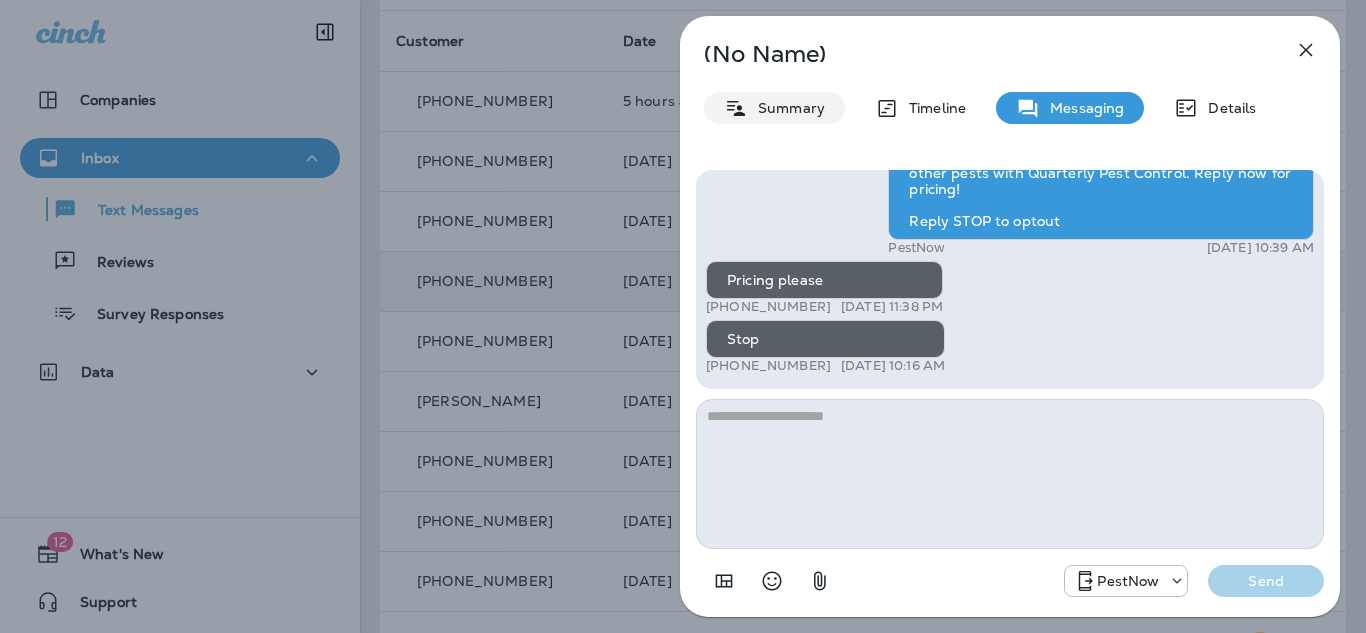 click on "Summary" at bounding box center (774, 108) 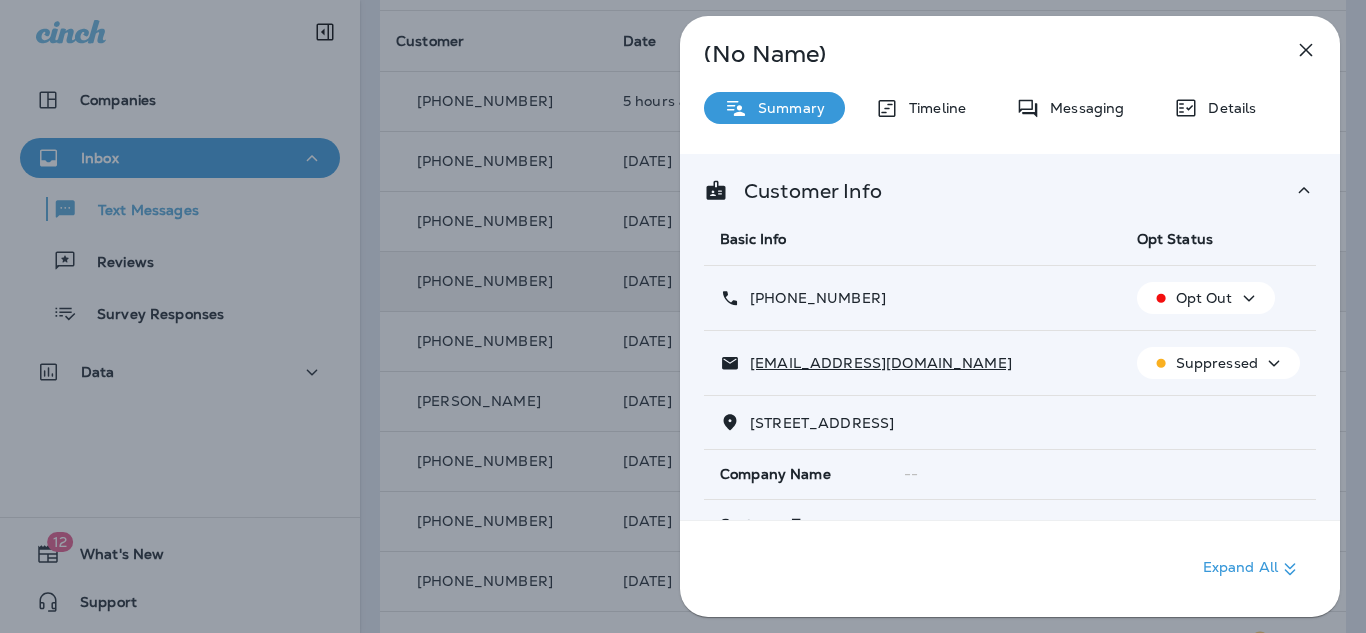 scroll, scrollTop: 10, scrollLeft: 0, axis: vertical 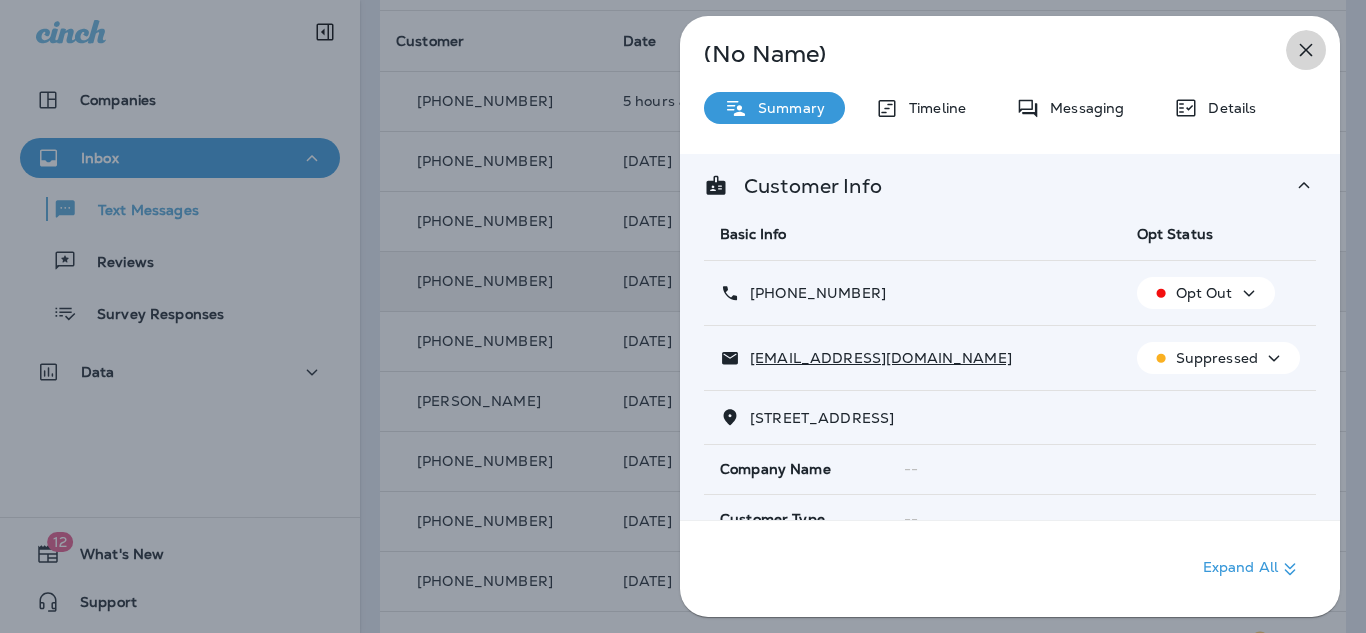 click 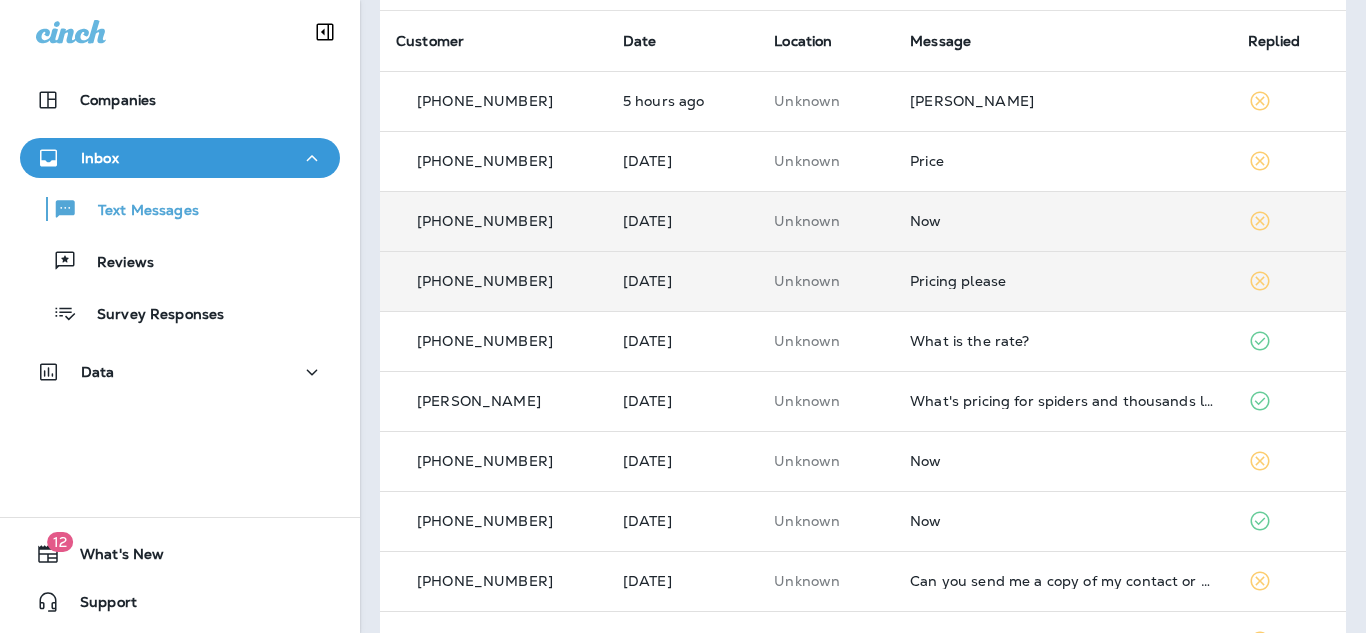 click on "Now" at bounding box center (1063, 221) 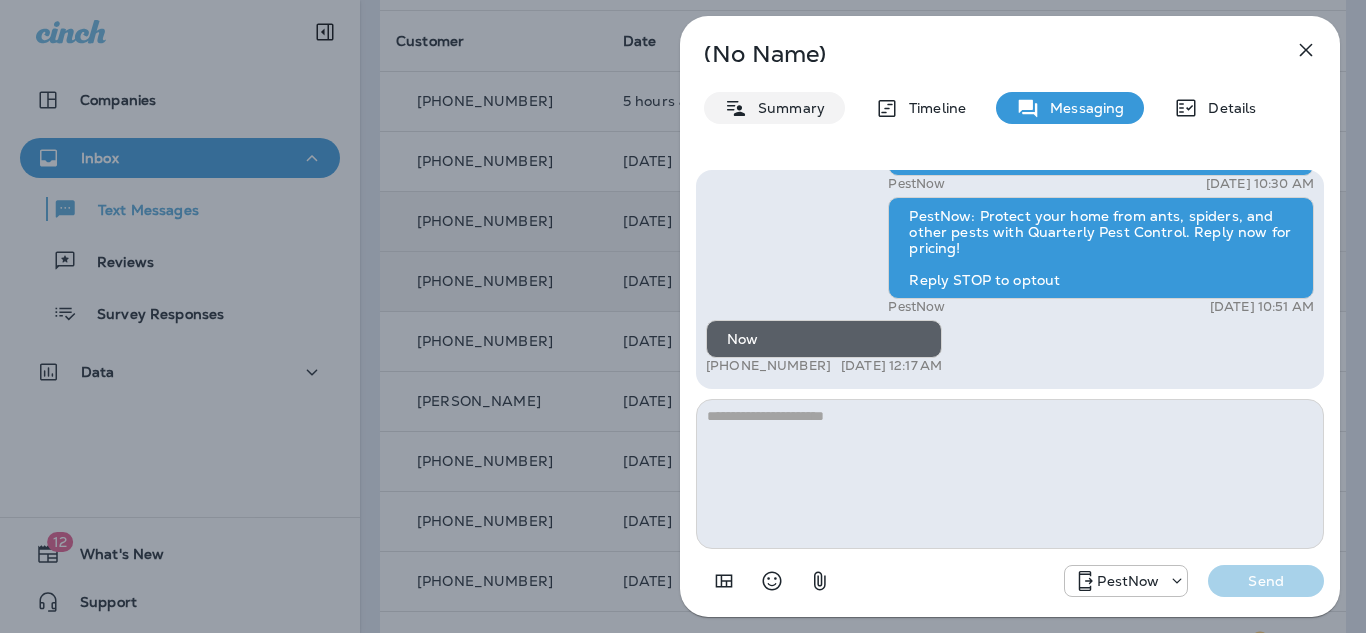 click on "Summary" at bounding box center (786, 108) 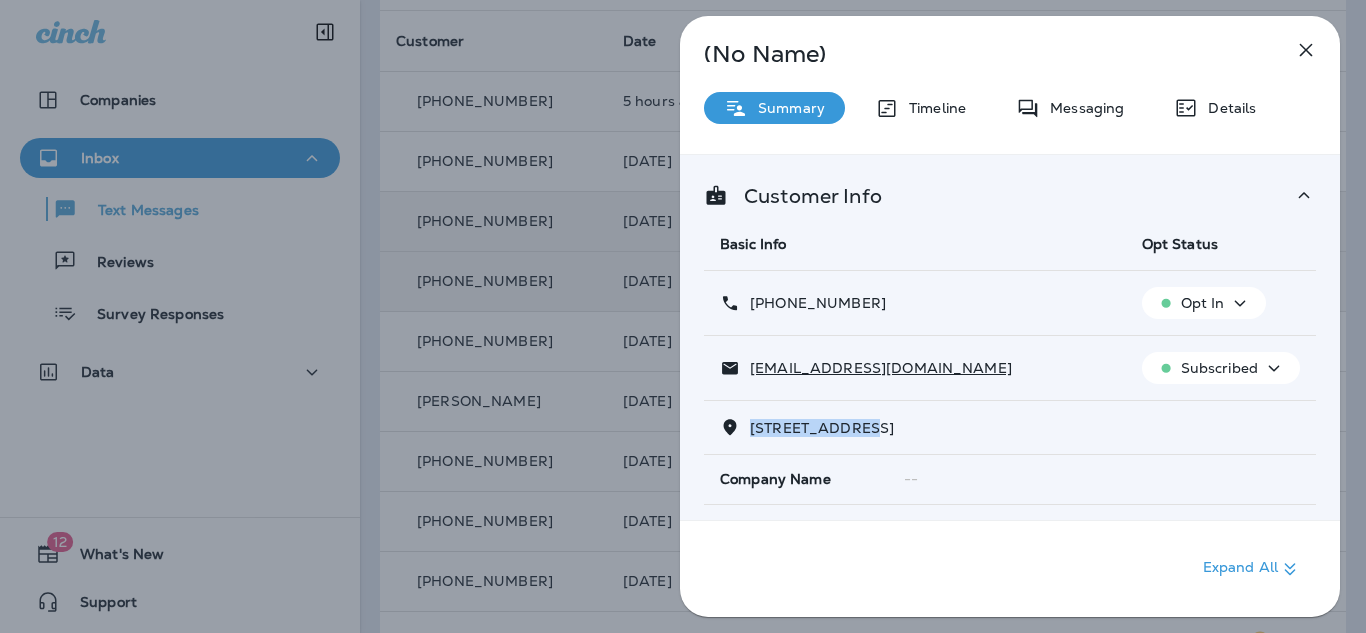 drag, startPoint x: 869, startPoint y: 424, endPoint x: 744, endPoint y: 431, distance: 125.19585 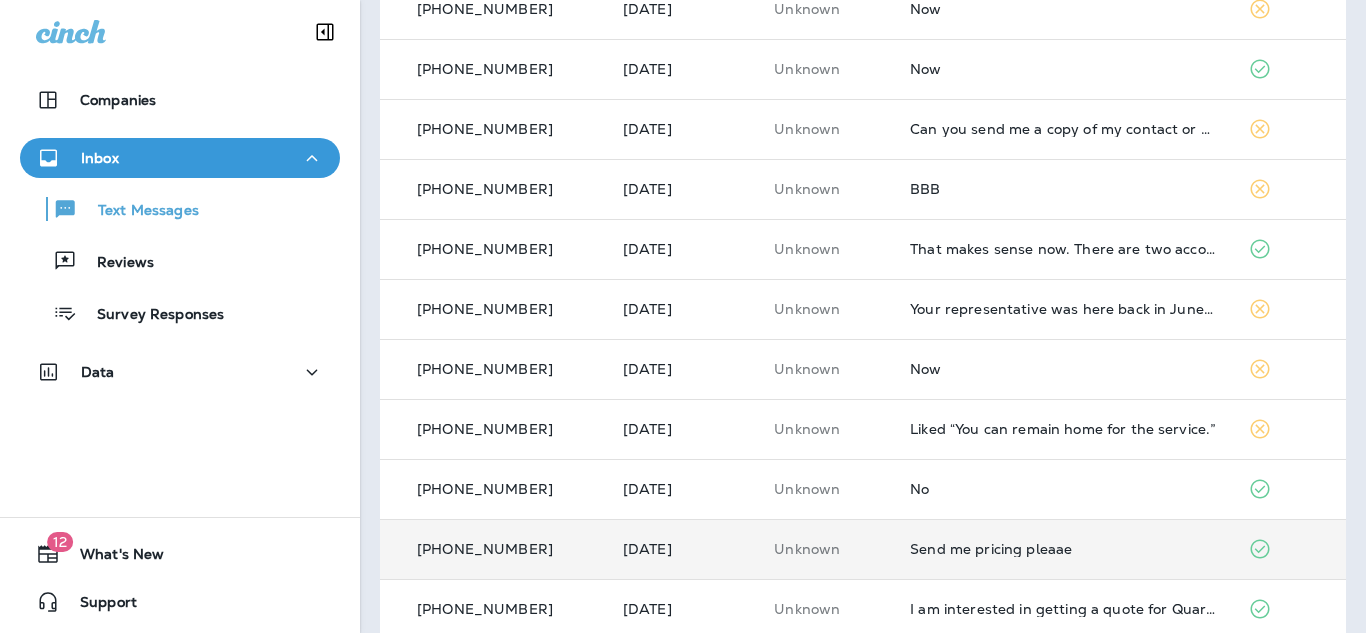 scroll, scrollTop: 614, scrollLeft: 0, axis: vertical 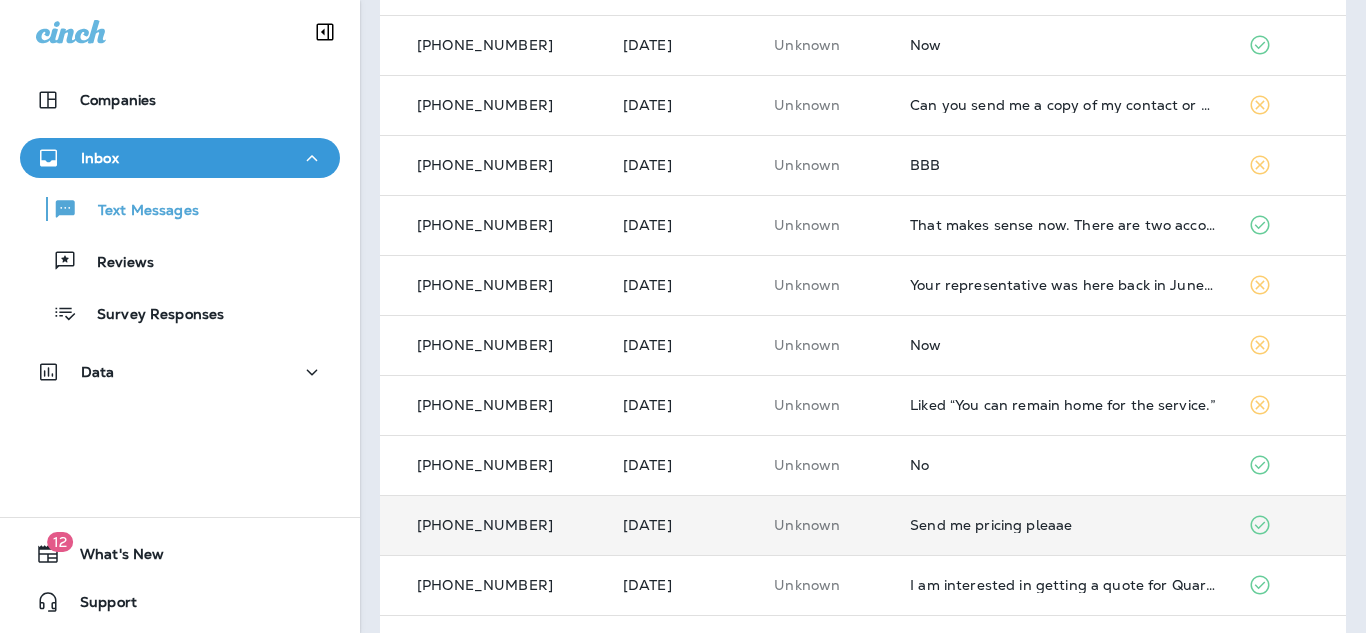 click on "Send me pricing pleaae" at bounding box center [1063, 525] 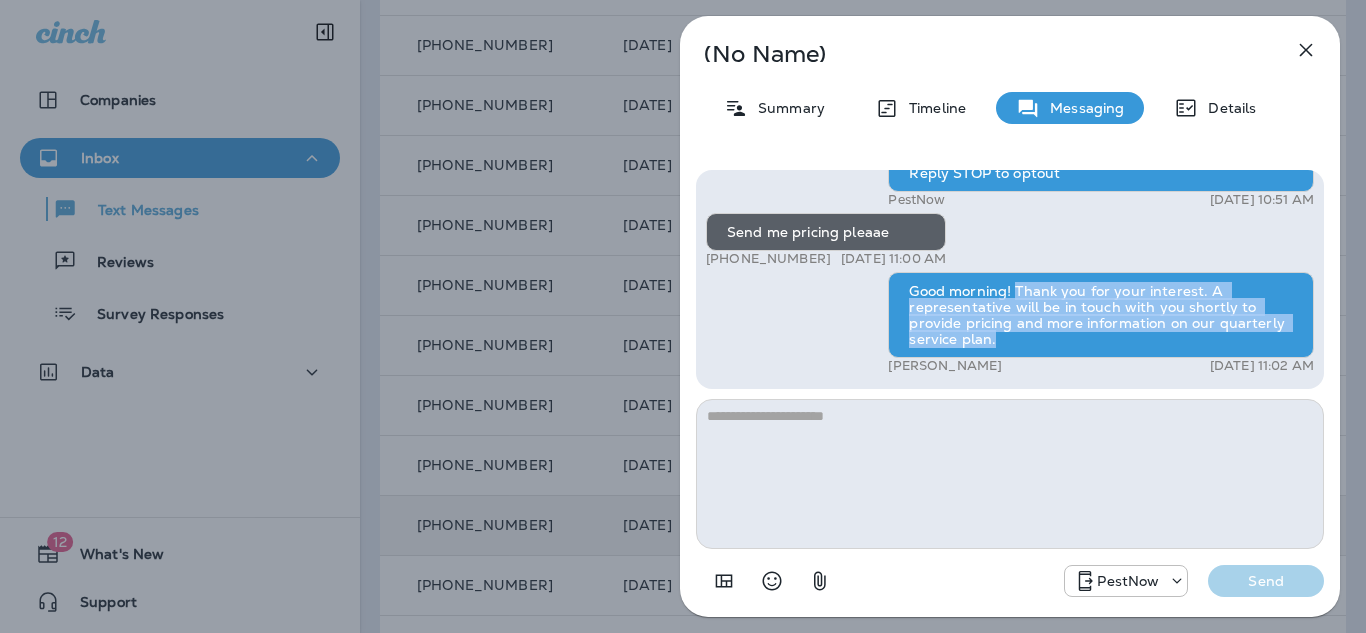 drag, startPoint x: 1013, startPoint y: 292, endPoint x: 1038, endPoint y: 347, distance: 60.41523 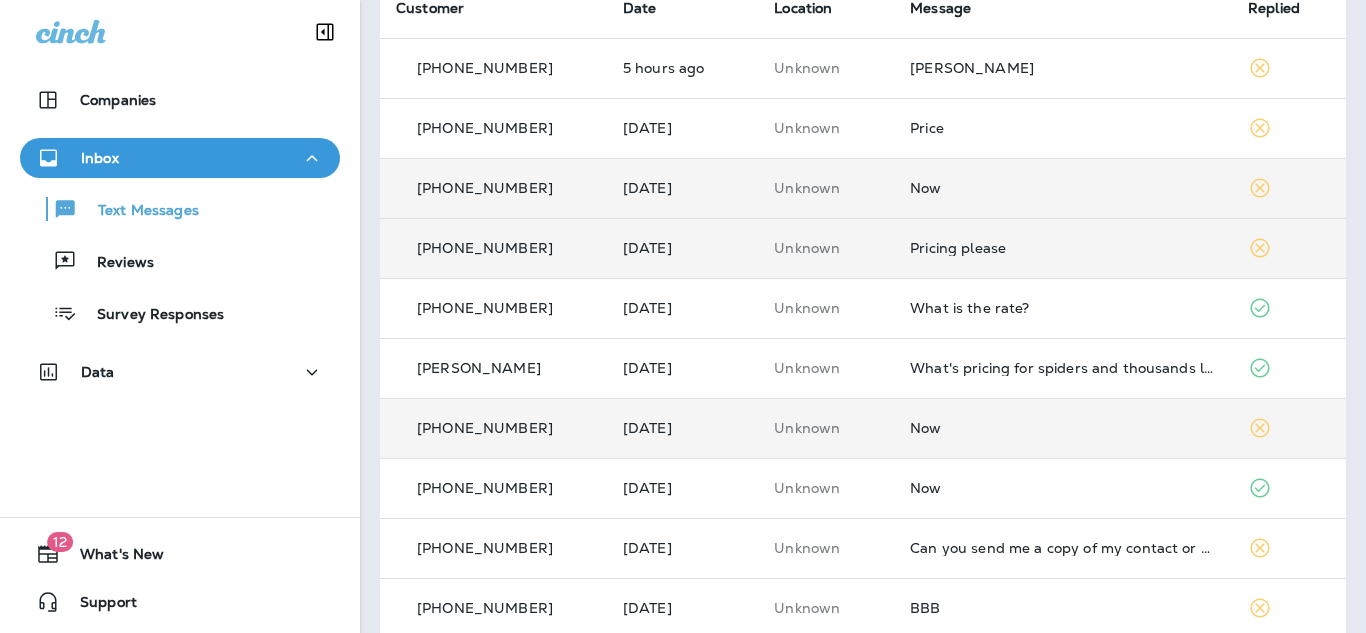 scroll, scrollTop: 0, scrollLeft: 0, axis: both 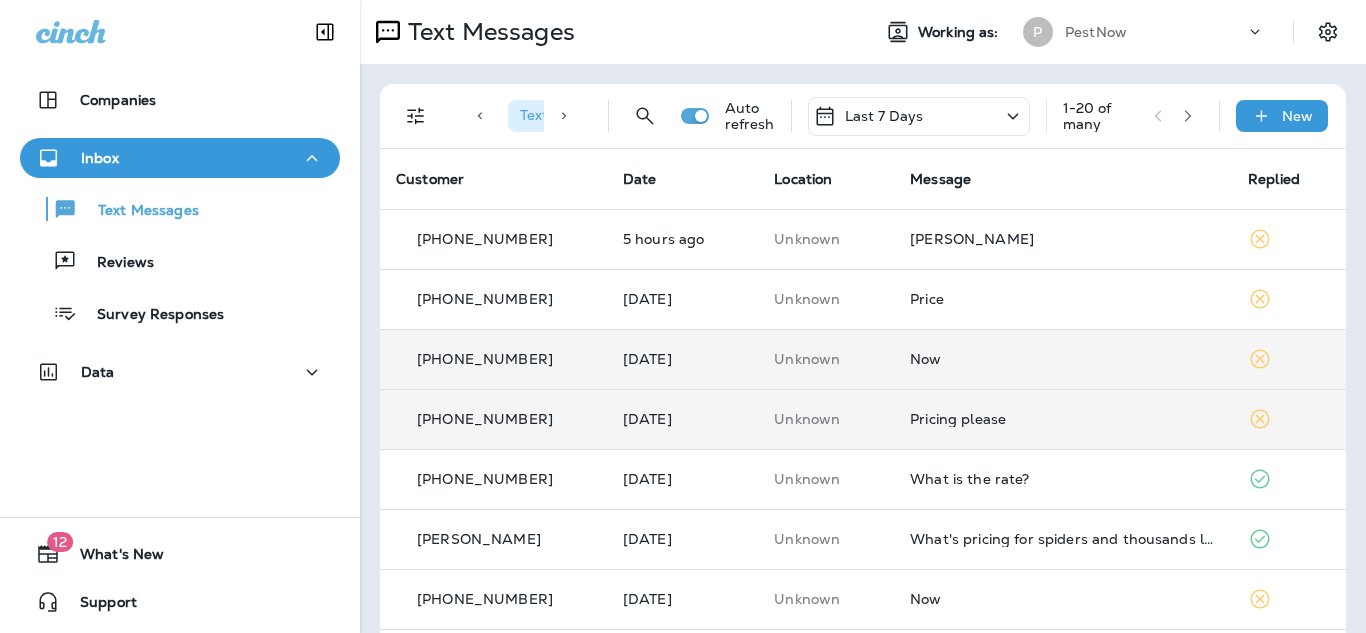 click on "Now" at bounding box center [1063, 359] 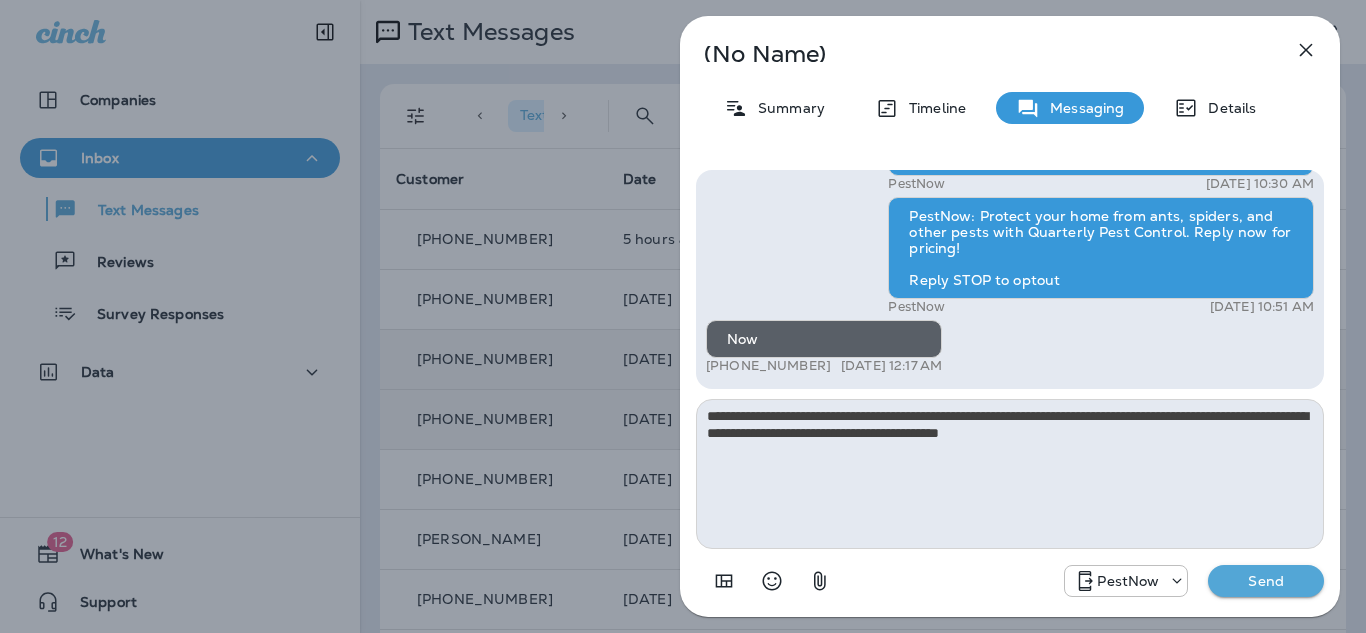 type on "**********" 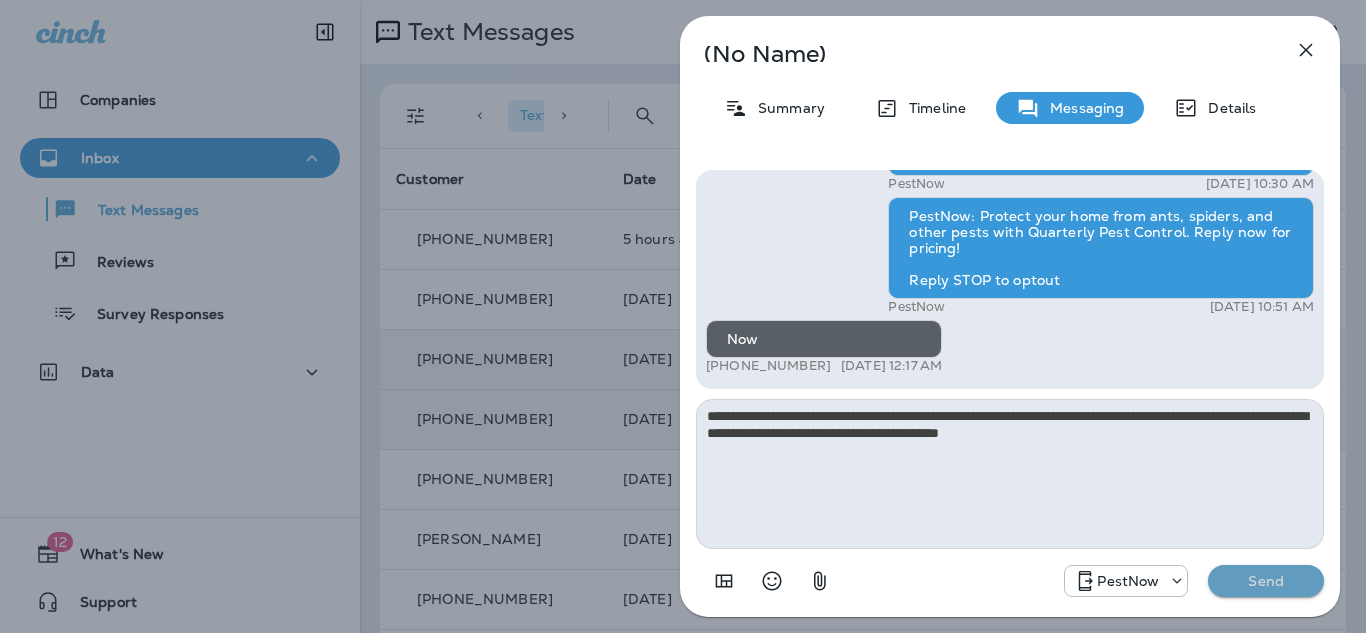 click on "Send" at bounding box center [1266, 581] 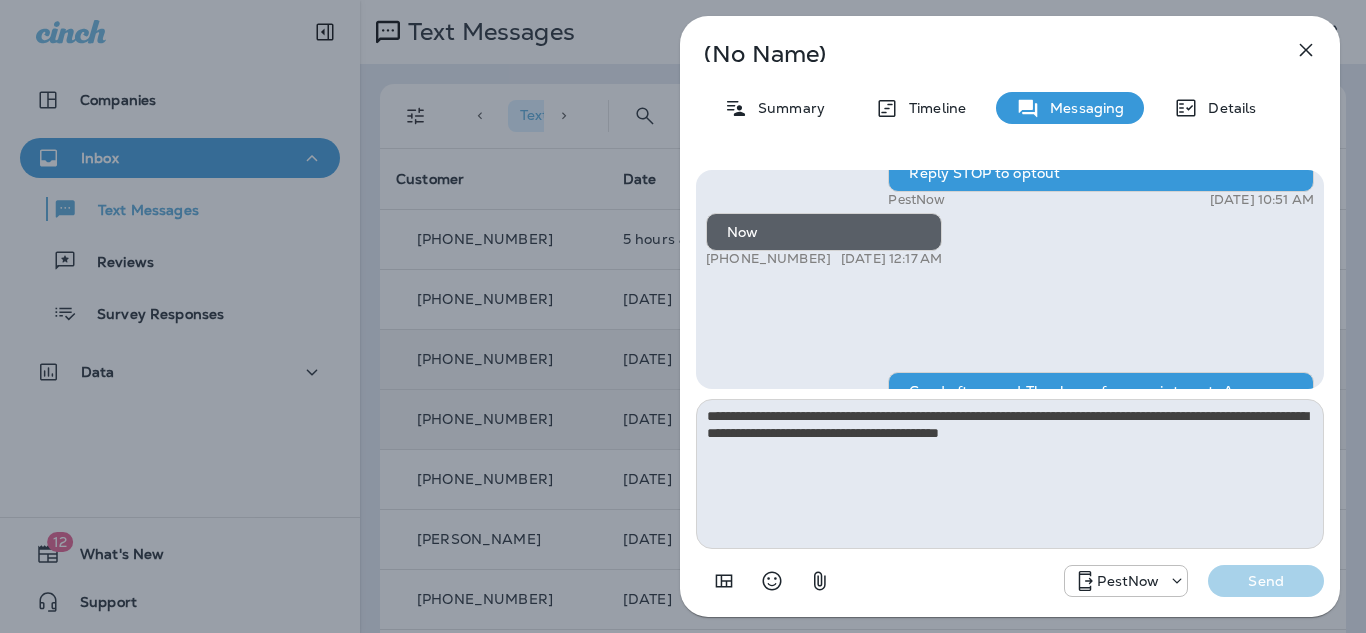 type 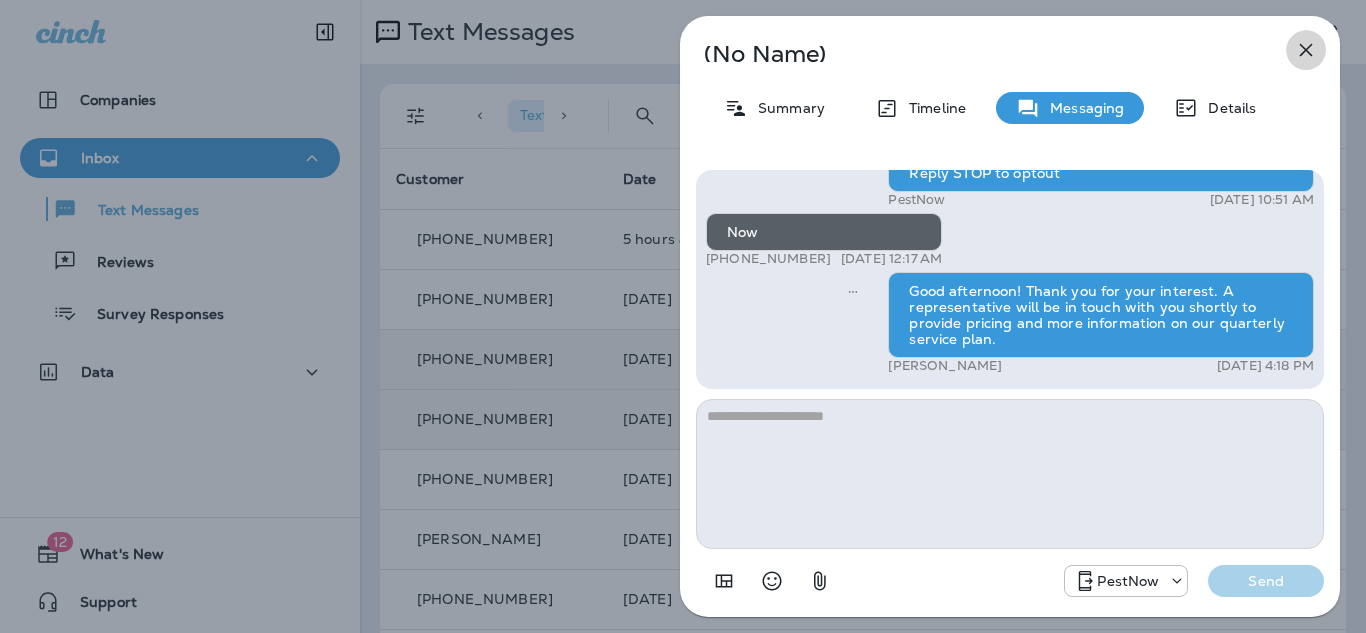 click 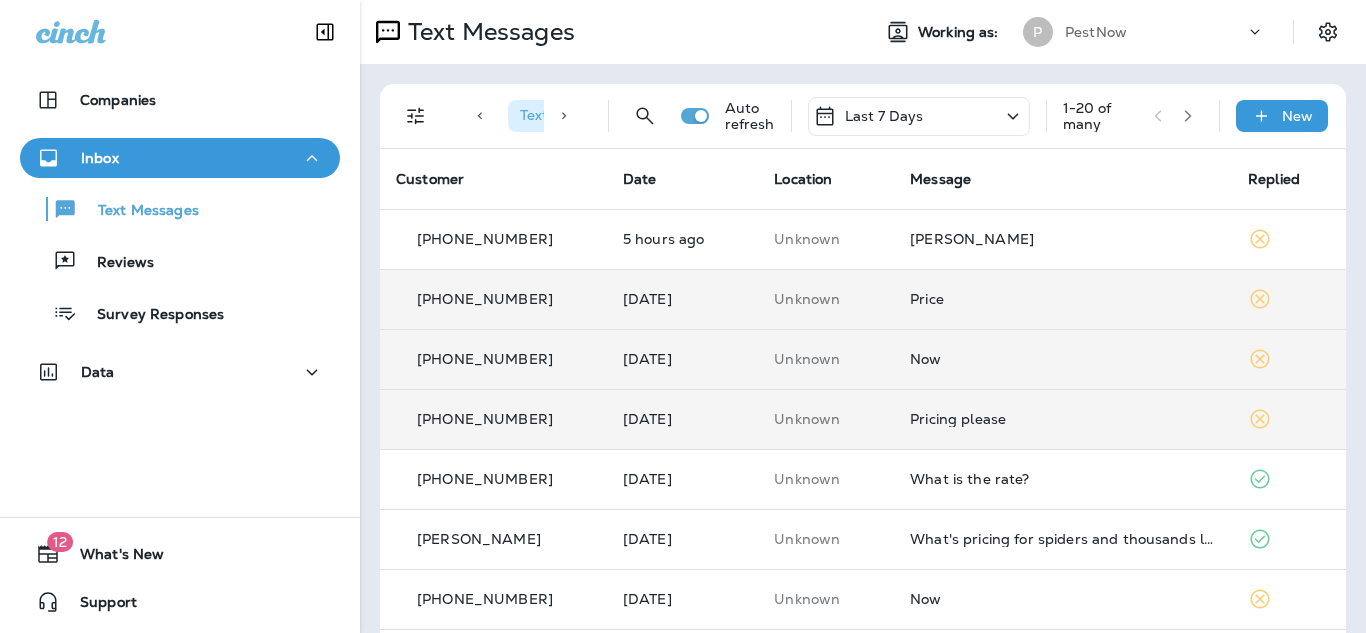click on "Price" at bounding box center (1063, 299) 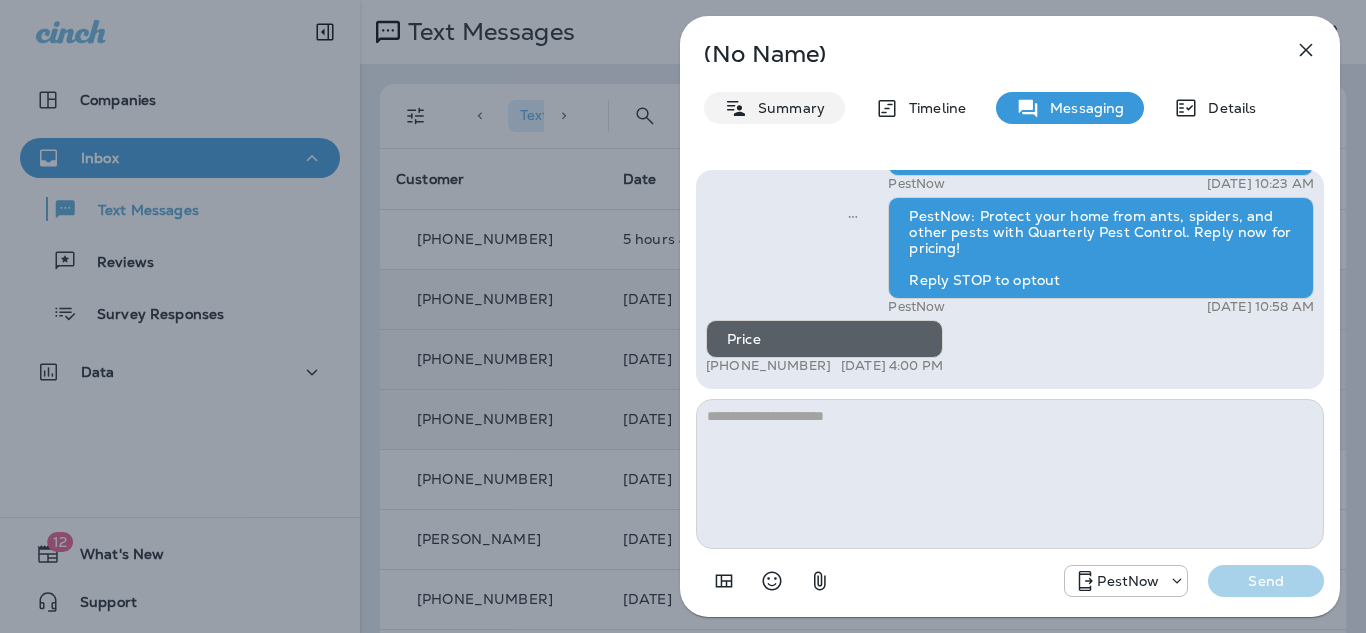 click on "Summary" at bounding box center (786, 108) 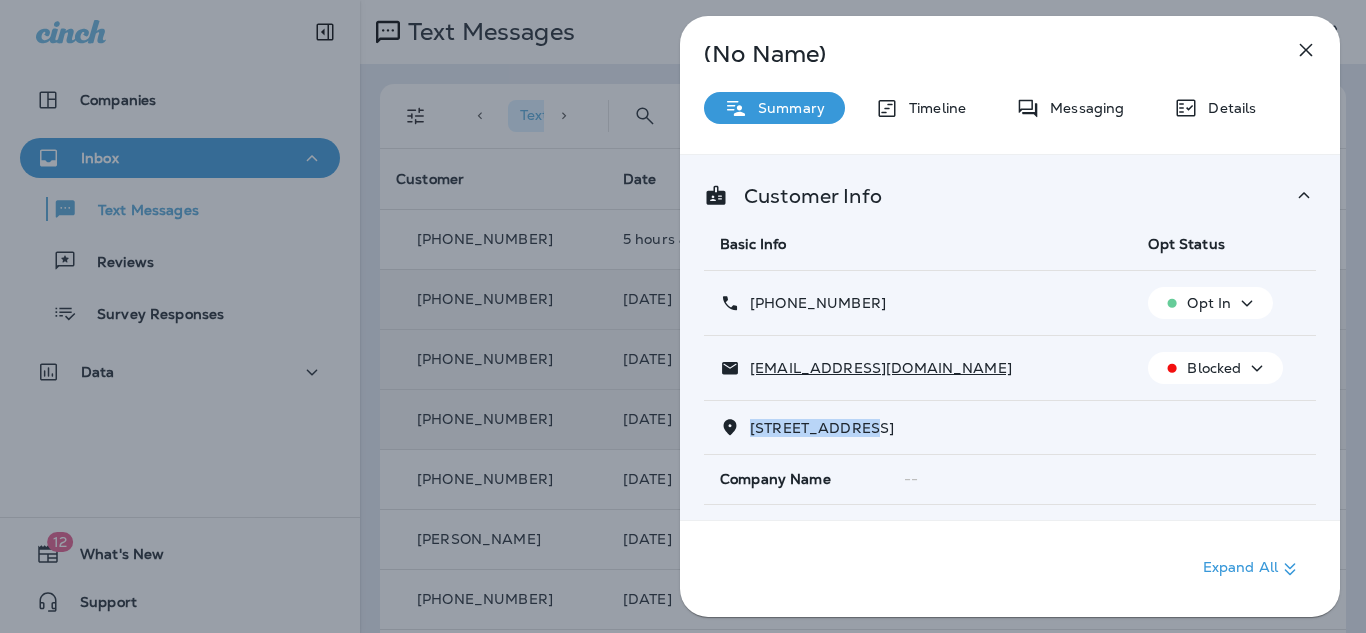 drag, startPoint x: 878, startPoint y: 423, endPoint x: 749, endPoint y: 437, distance: 129.75746 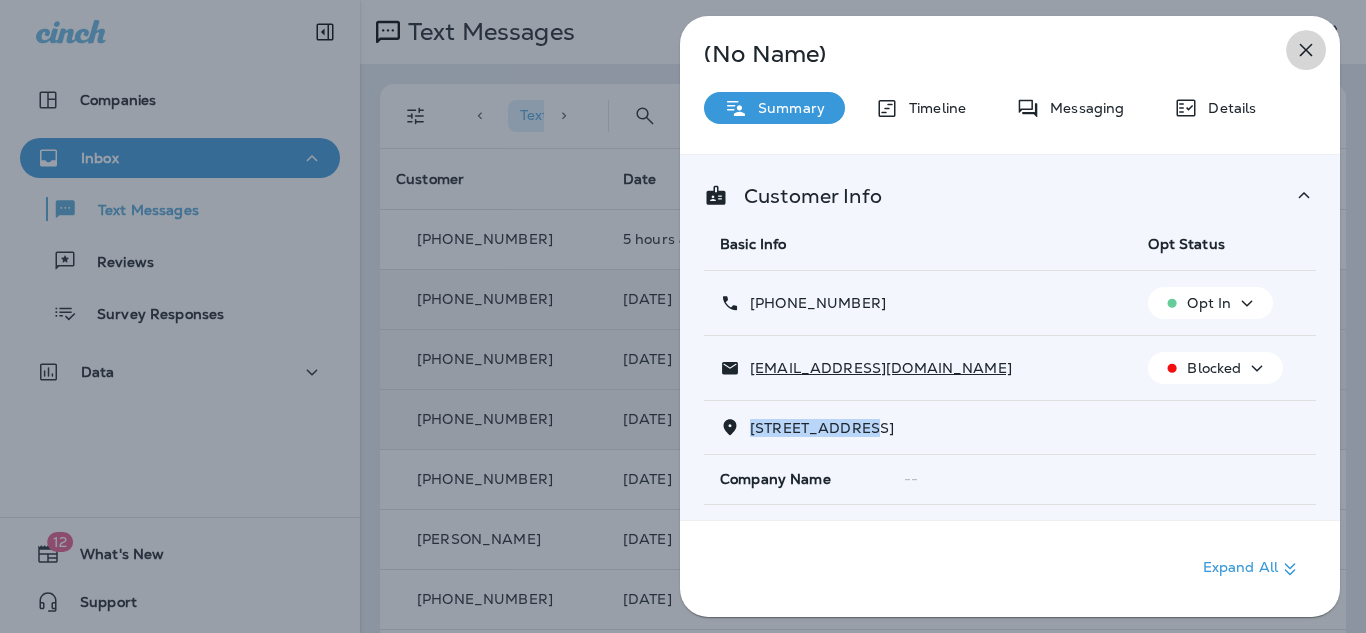 click 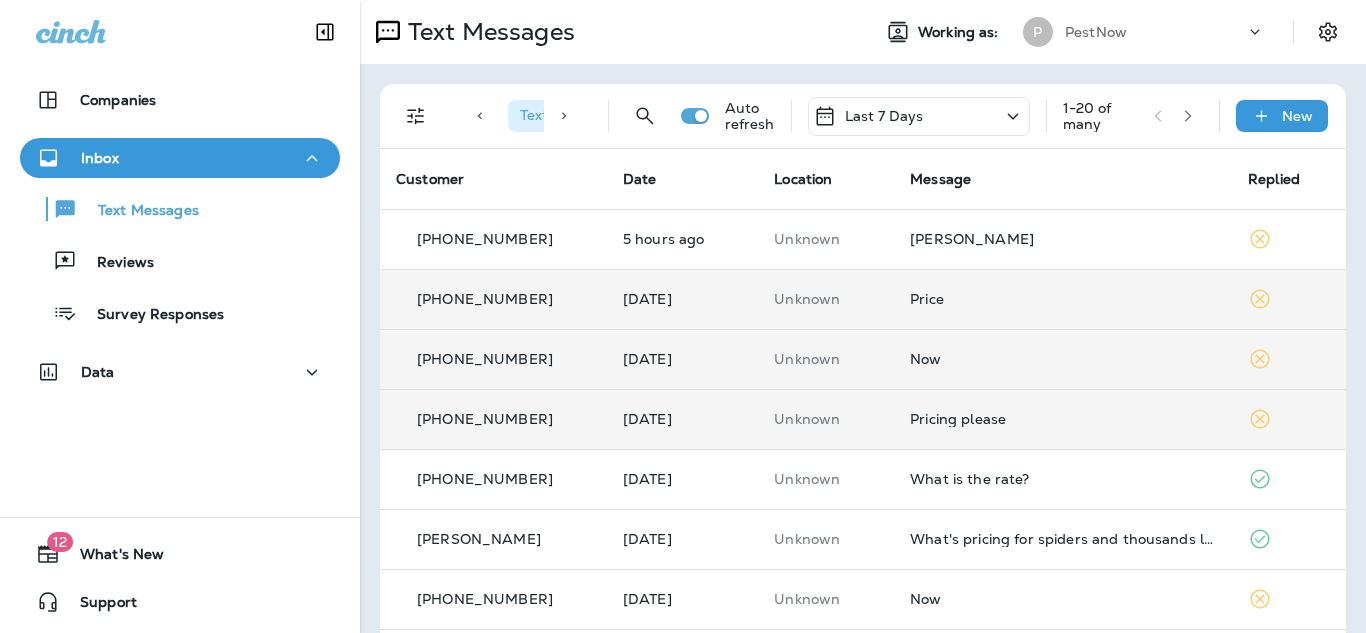 click on "Now" at bounding box center [1063, 359] 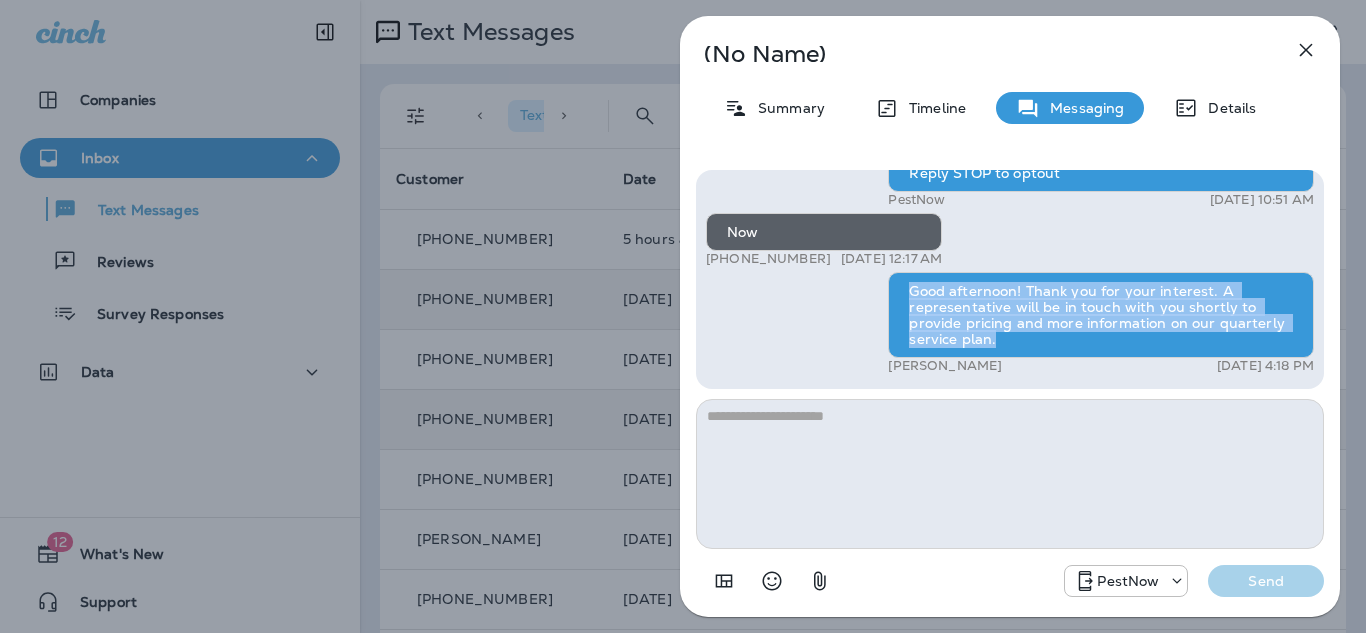 drag, startPoint x: 910, startPoint y: 290, endPoint x: 1064, endPoint y: 346, distance: 163.8658 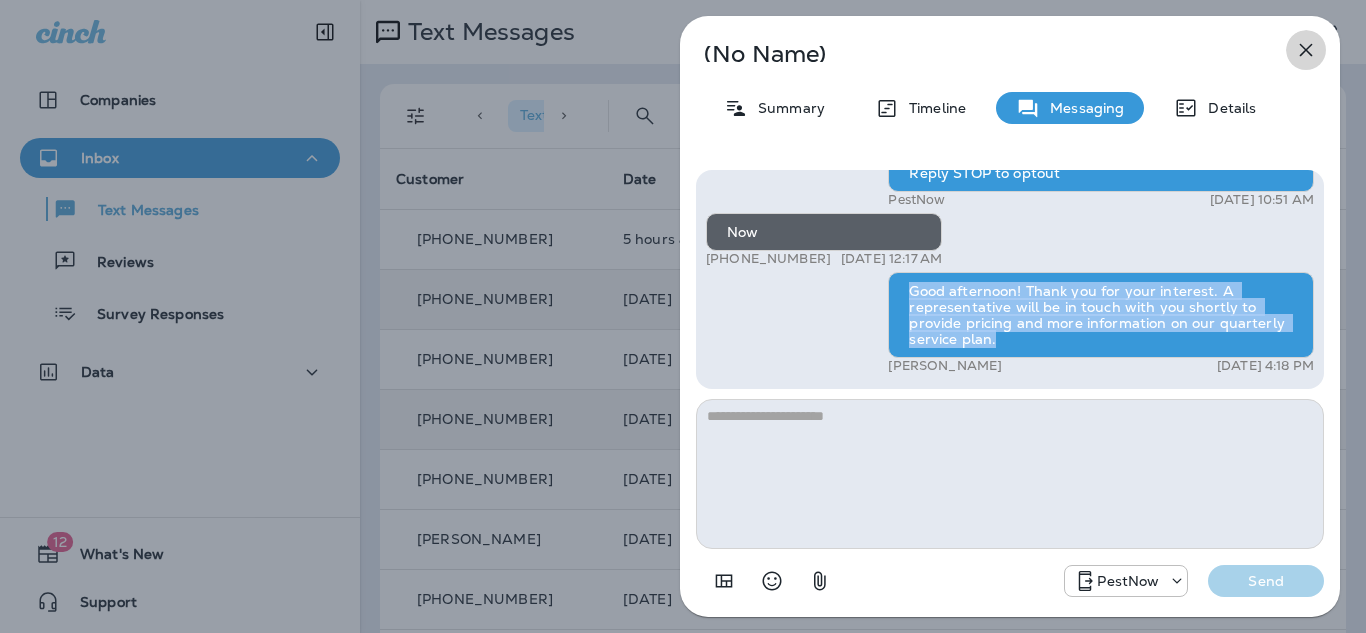 click 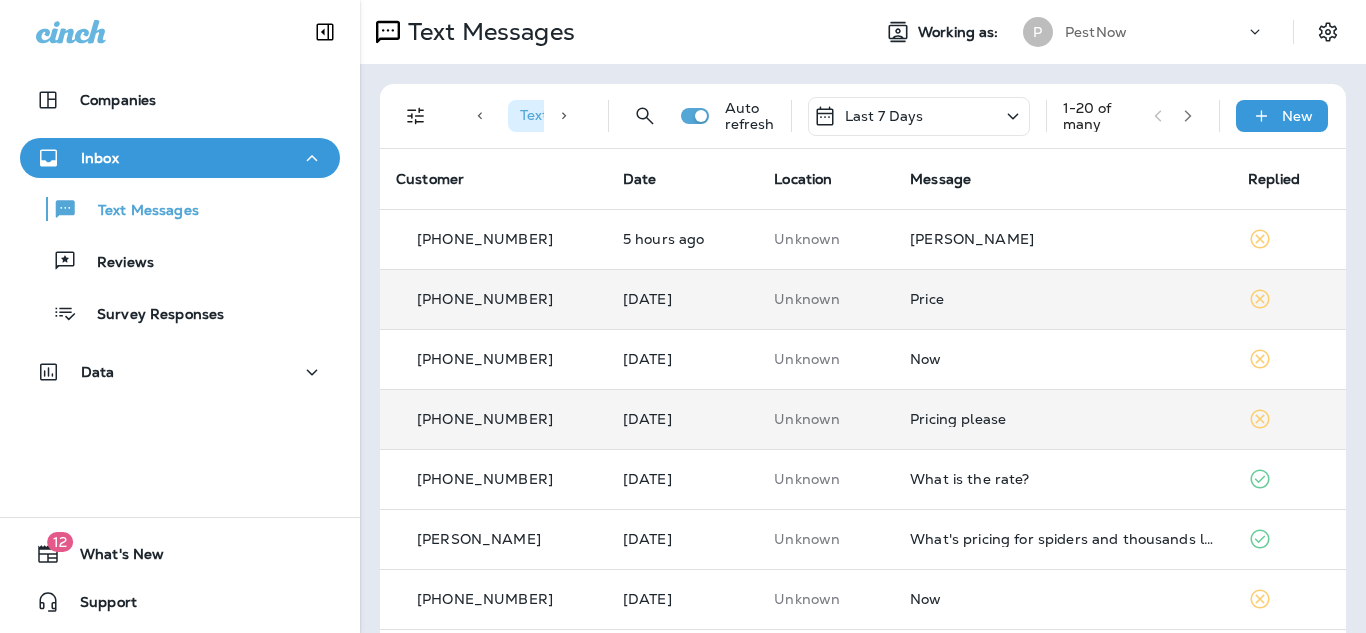 click on "Price" at bounding box center [1063, 299] 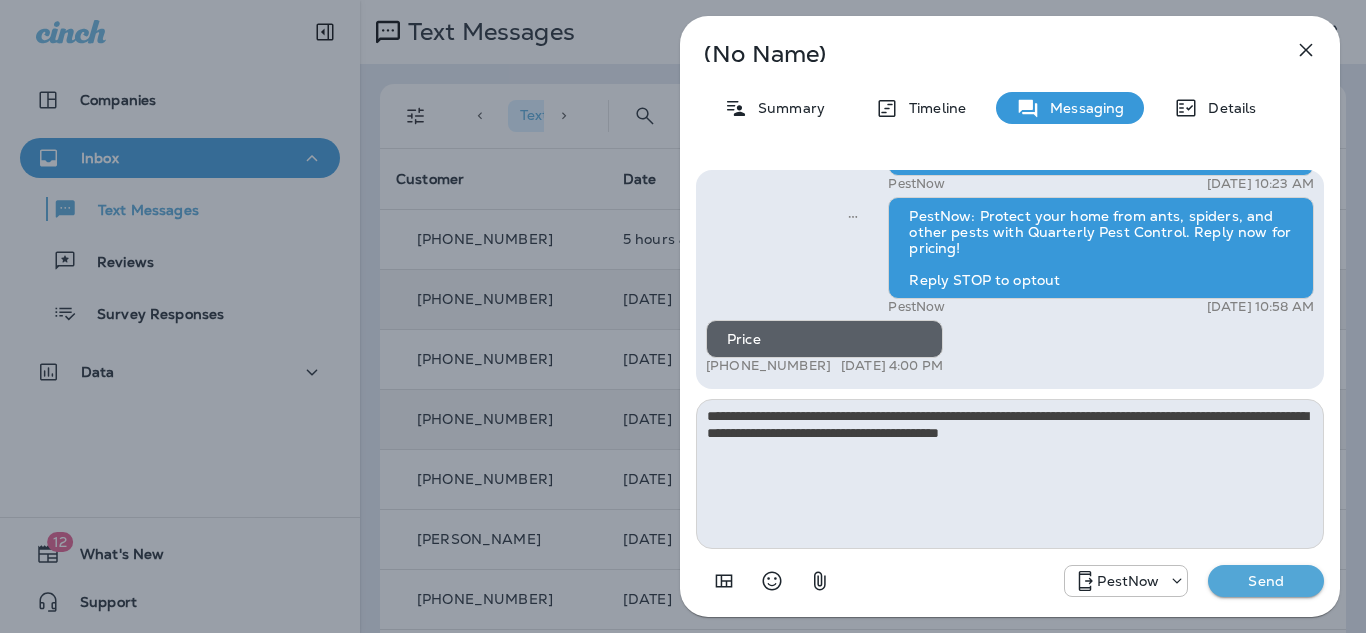 type on "**********" 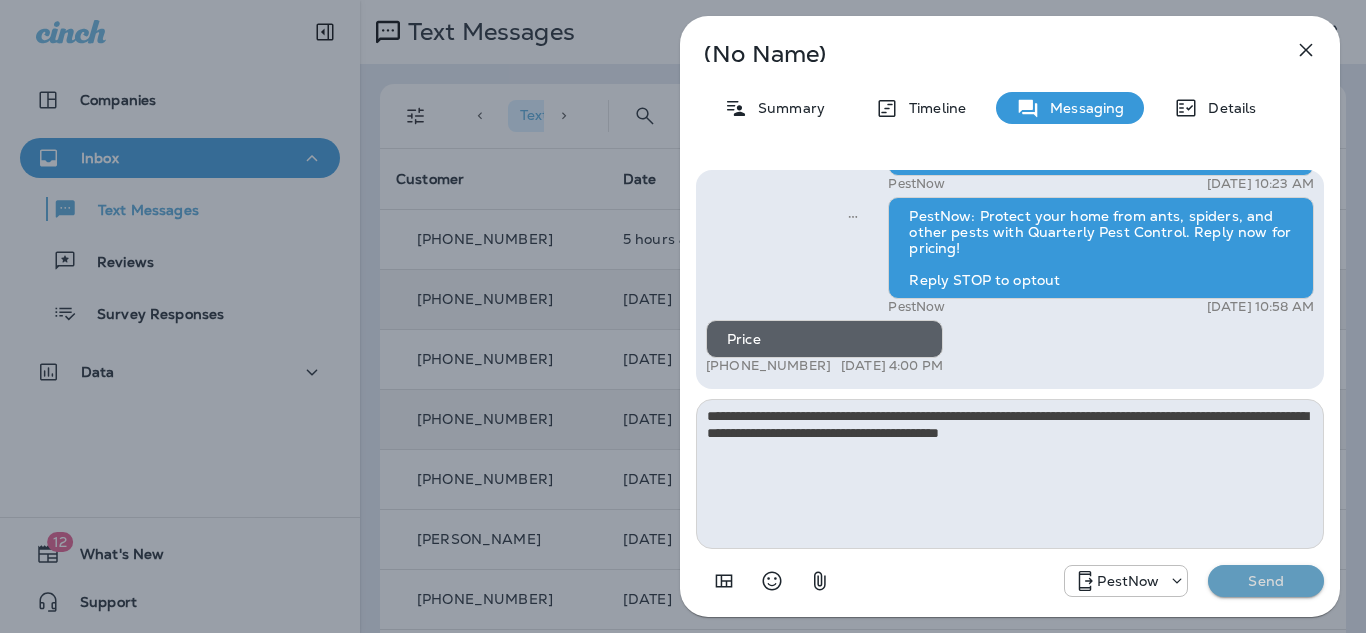 click on "Send" at bounding box center (1266, 581) 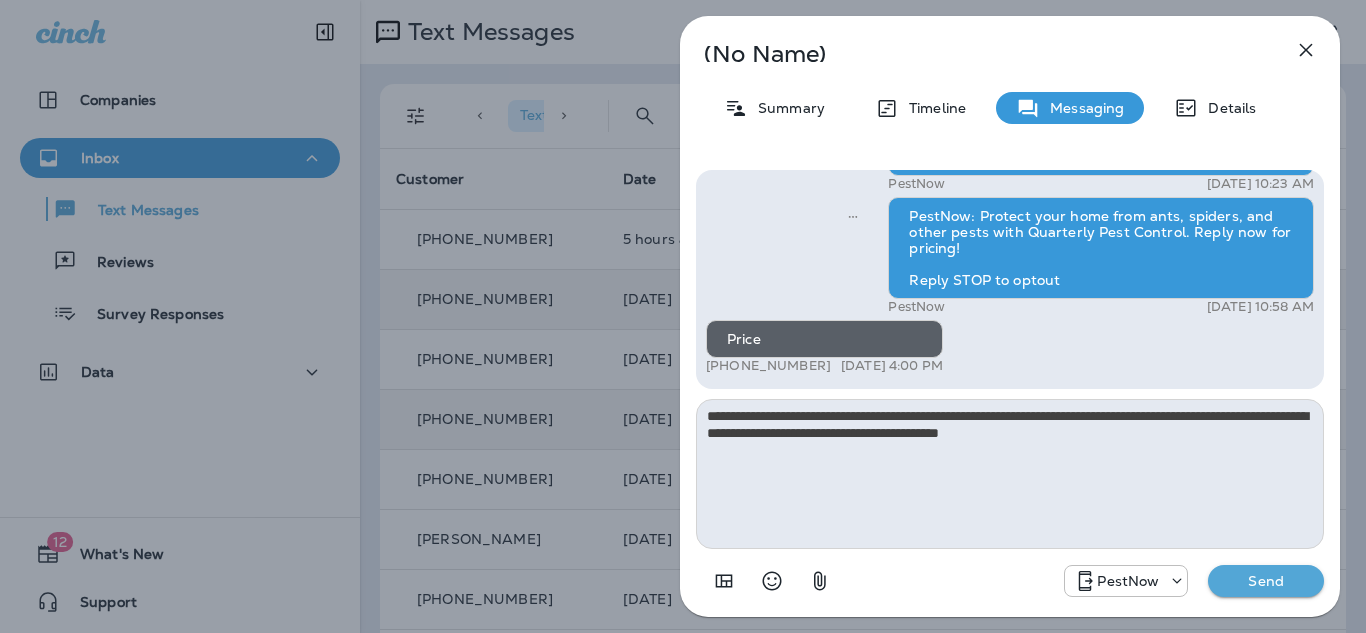 type 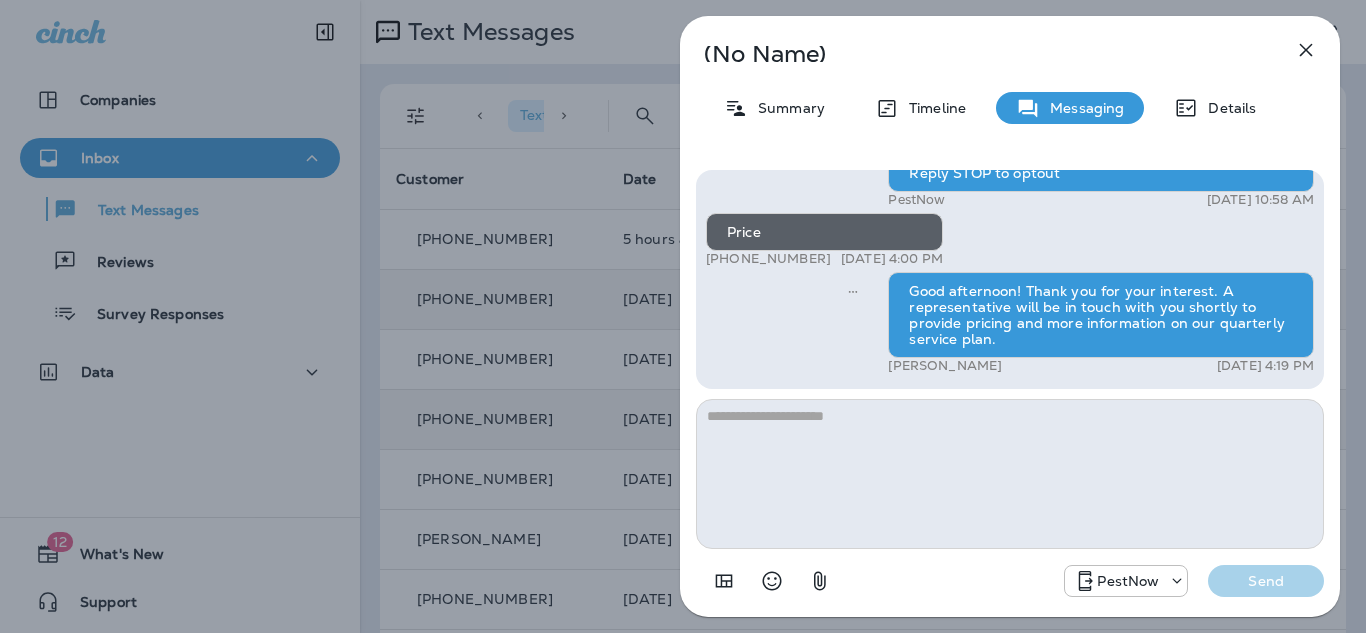 click 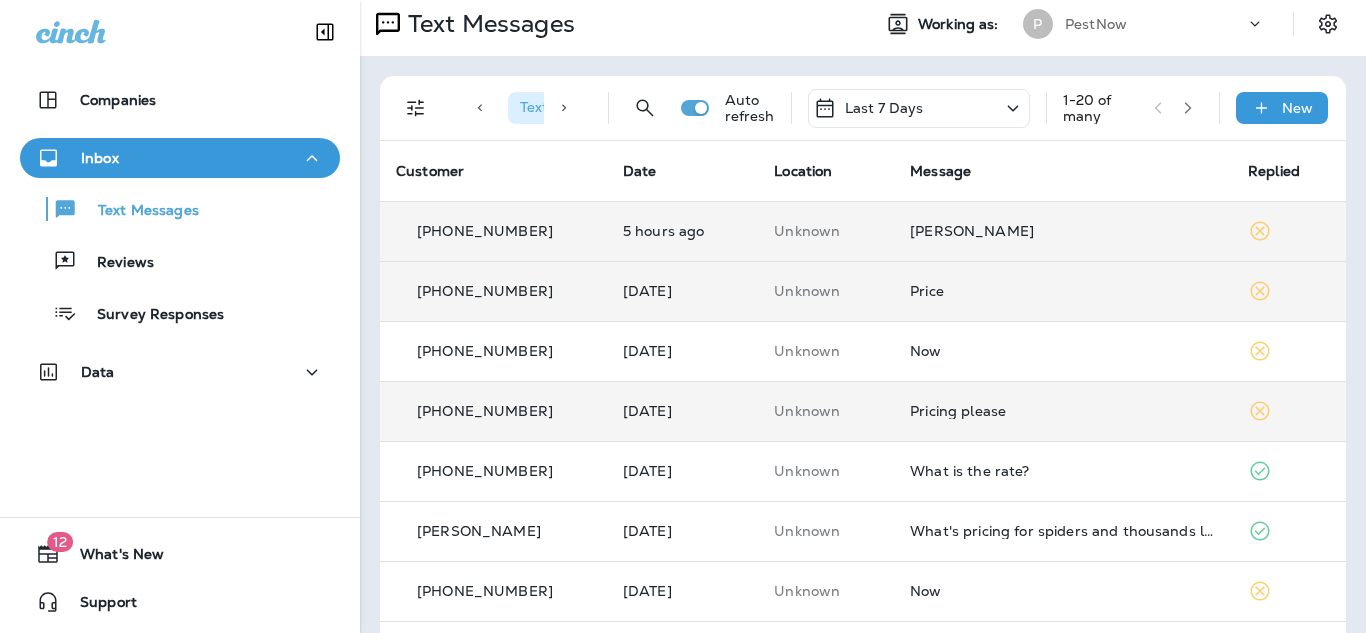 scroll, scrollTop: 10, scrollLeft: 0, axis: vertical 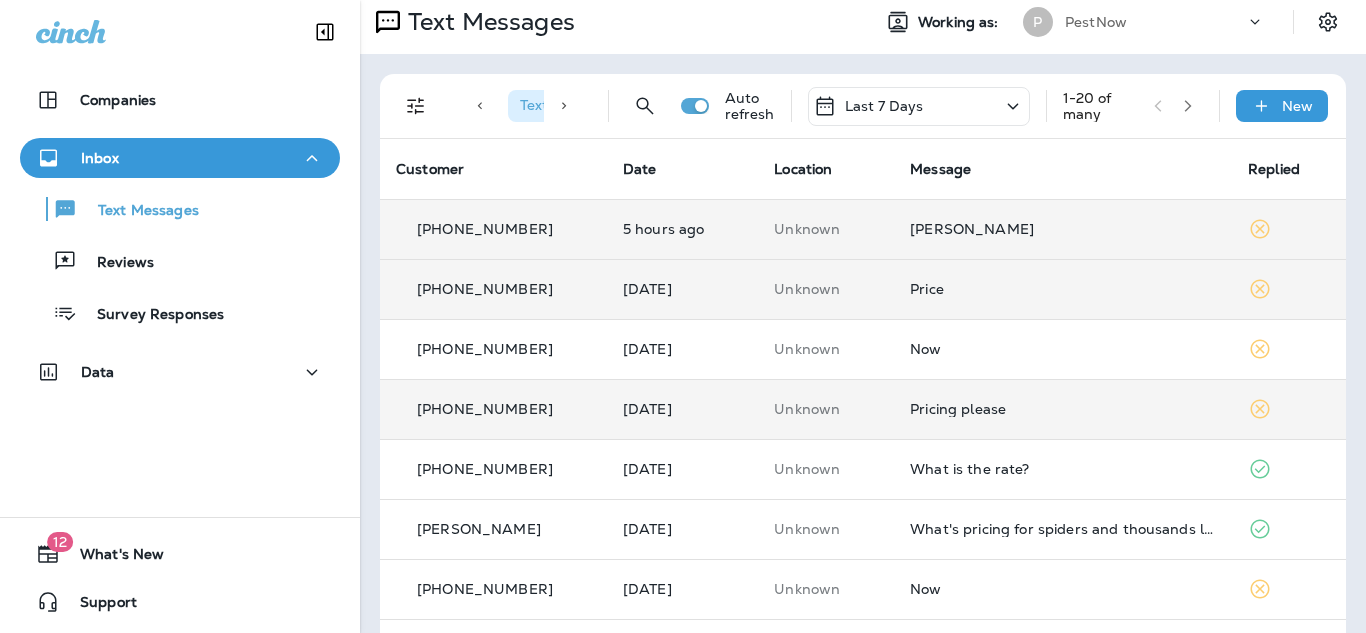 click on "[PERSON_NAME]" at bounding box center [1063, 229] 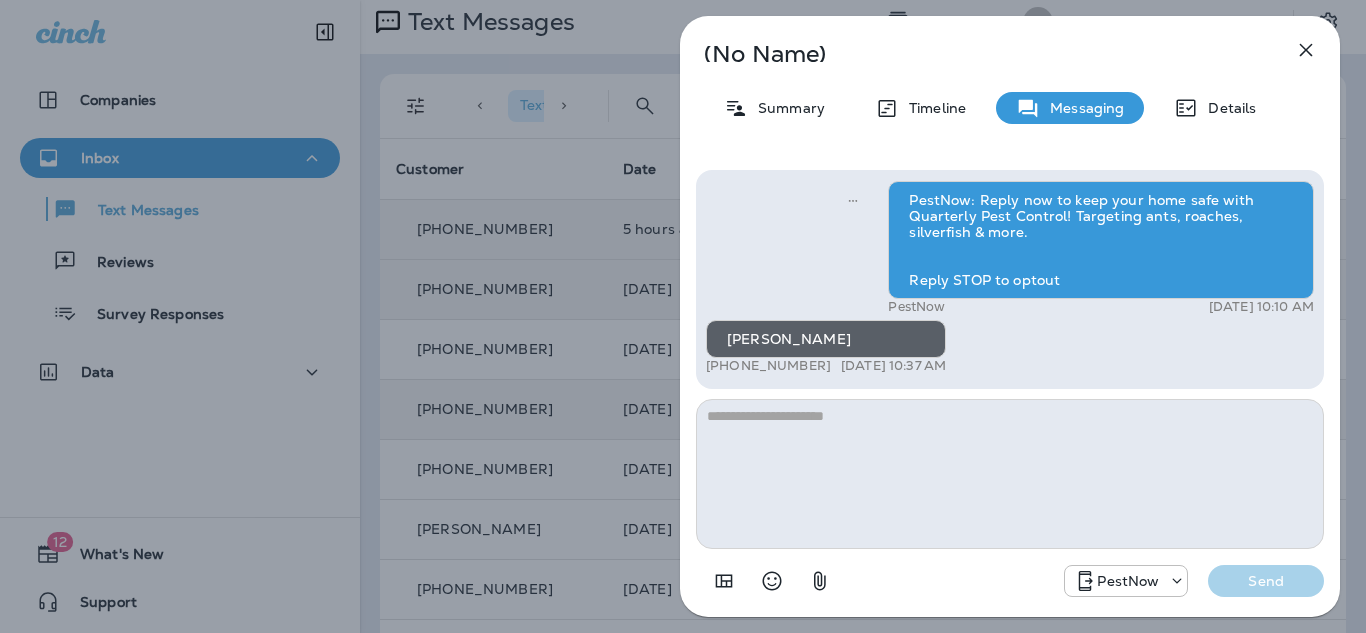 click at bounding box center (1010, 474) 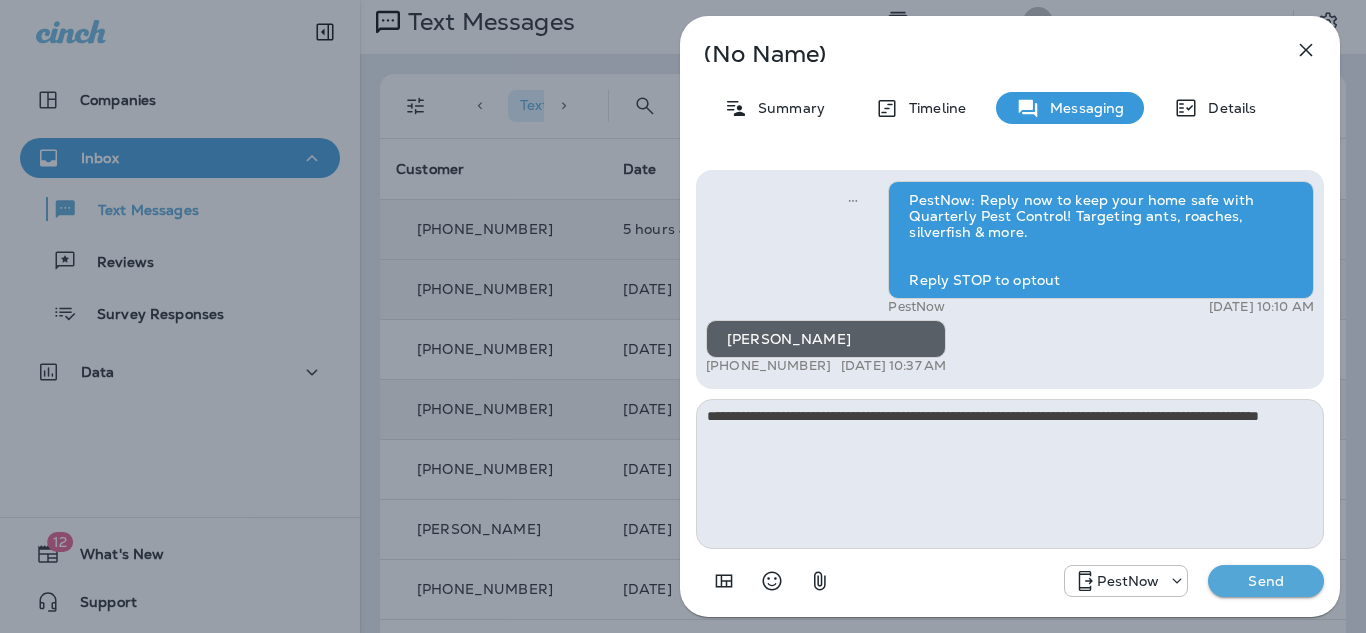 type on "**********" 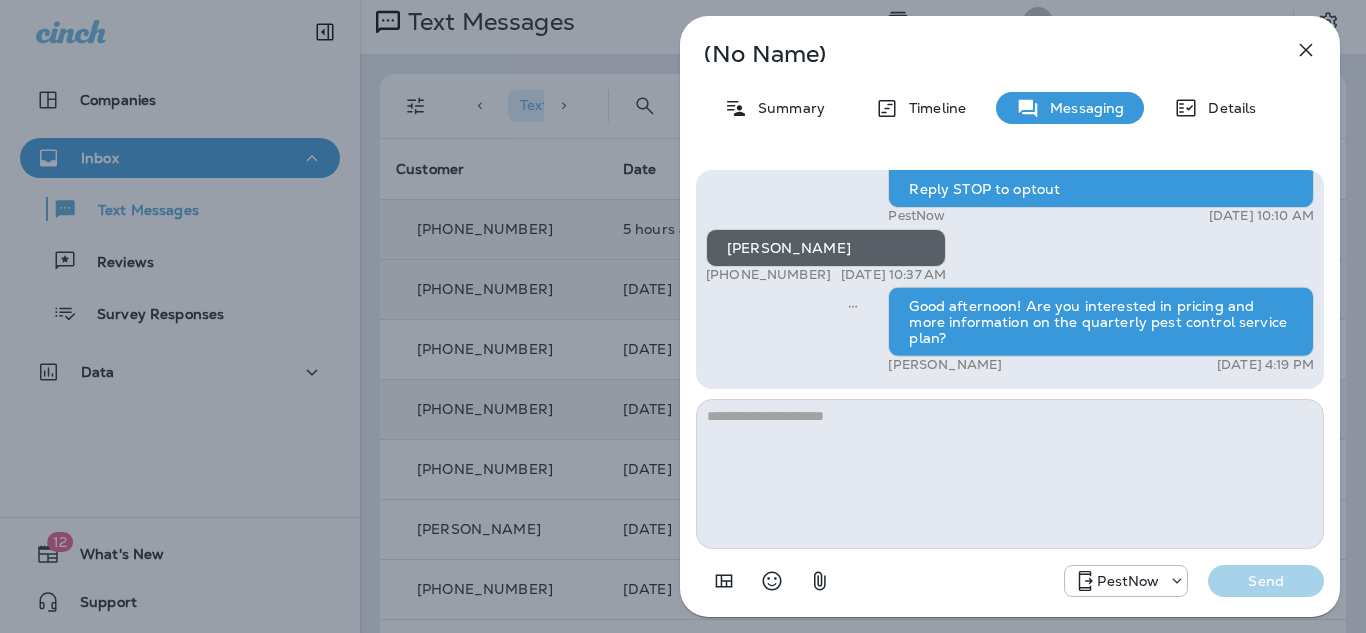 click 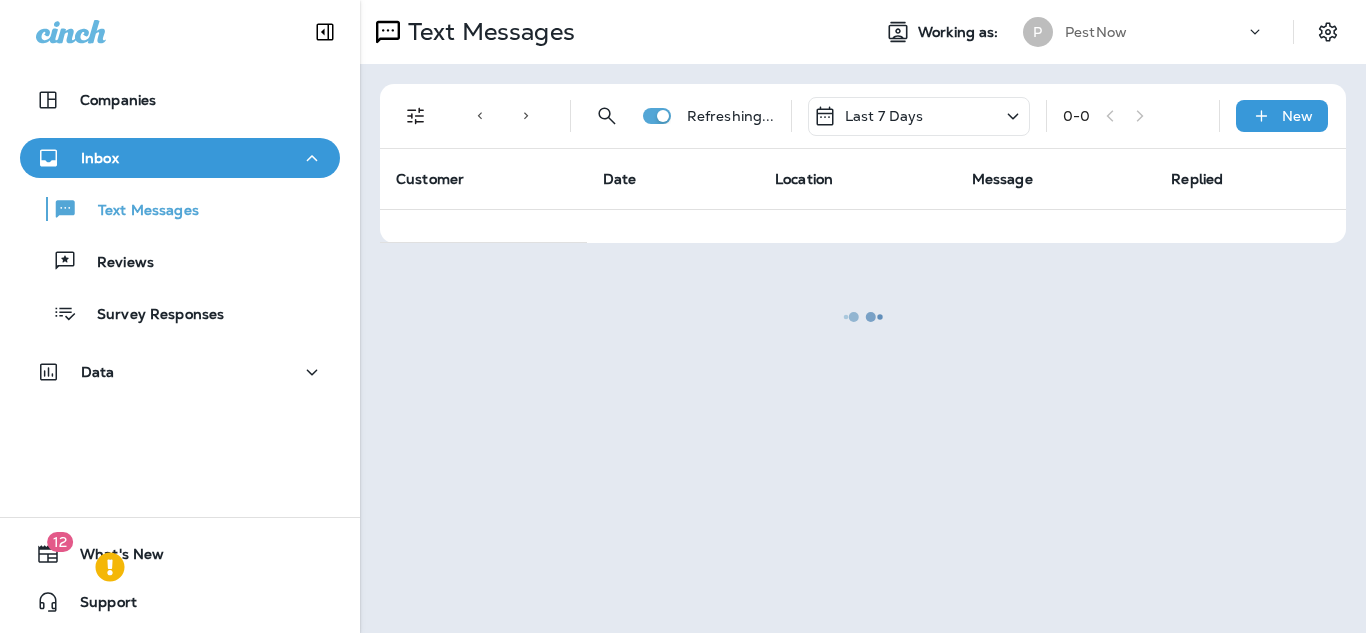 scroll, scrollTop: 0, scrollLeft: 0, axis: both 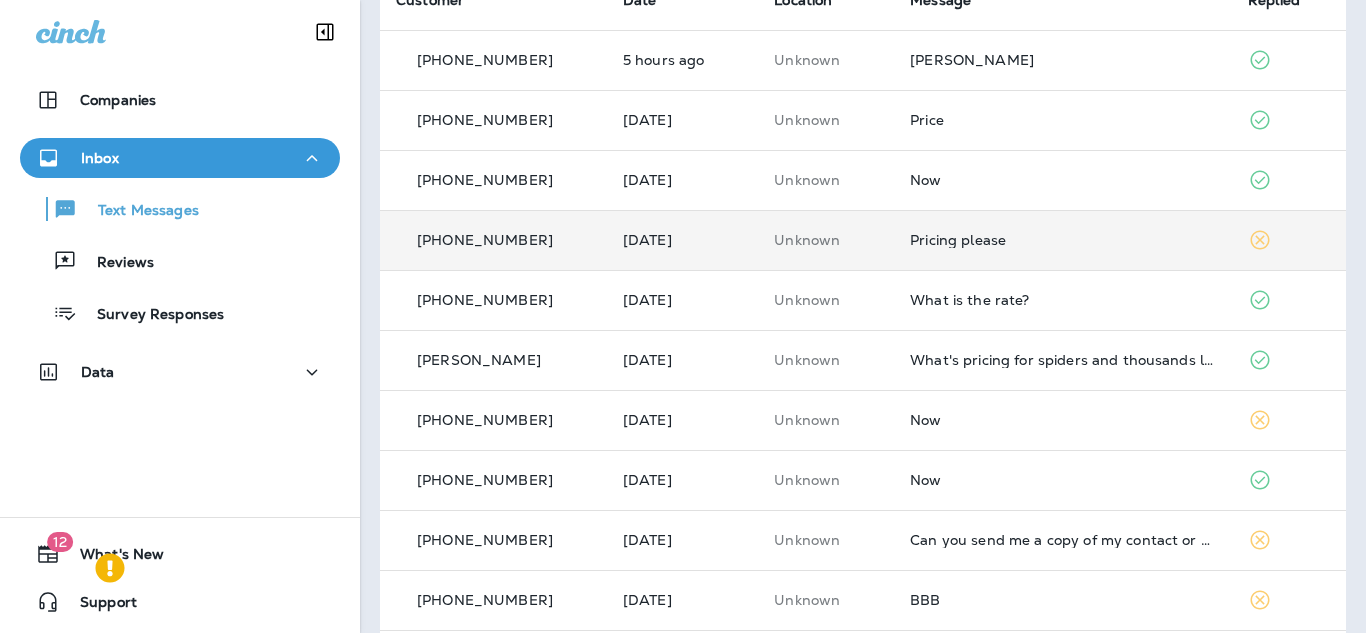 click on "Pricing please" at bounding box center (1063, 240) 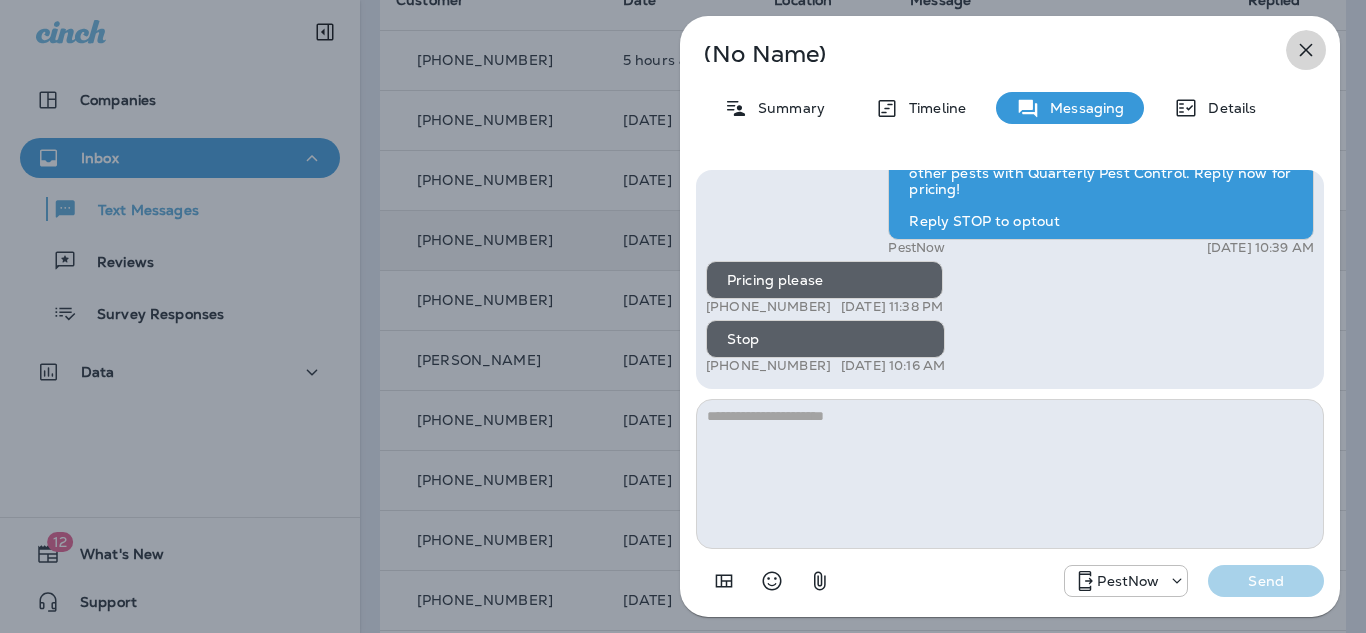 click 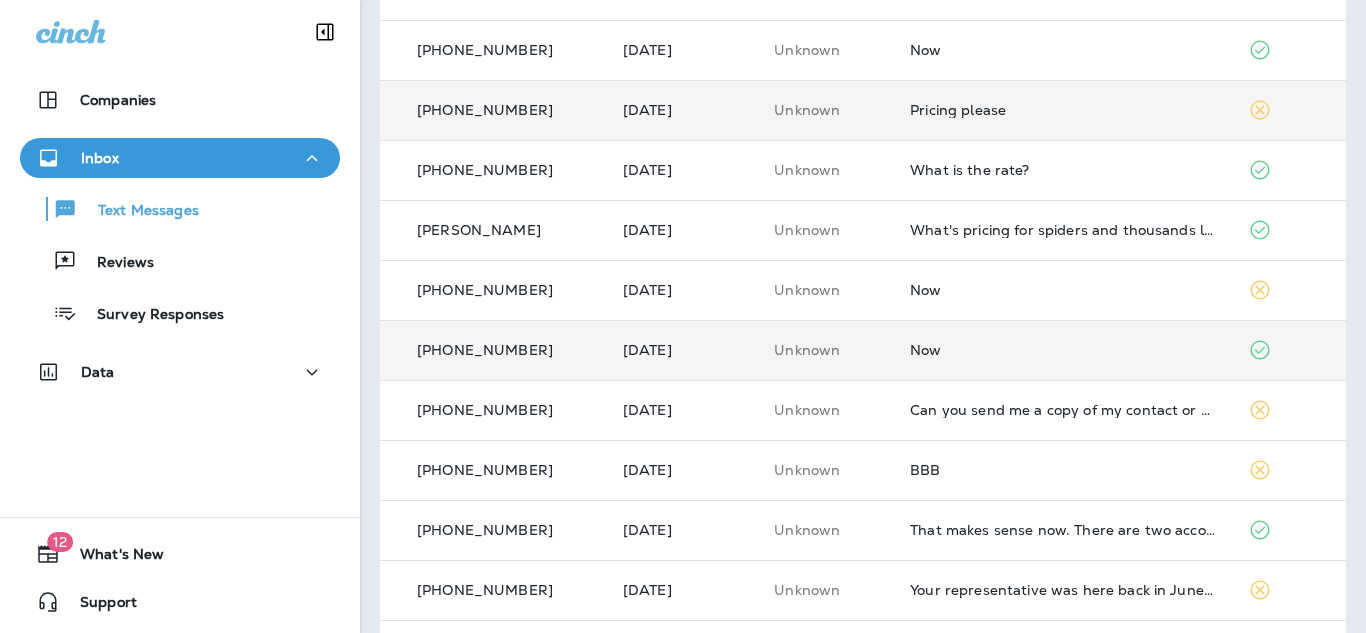 scroll, scrollTop: 324, scrollLeft: 0, axis: vertical 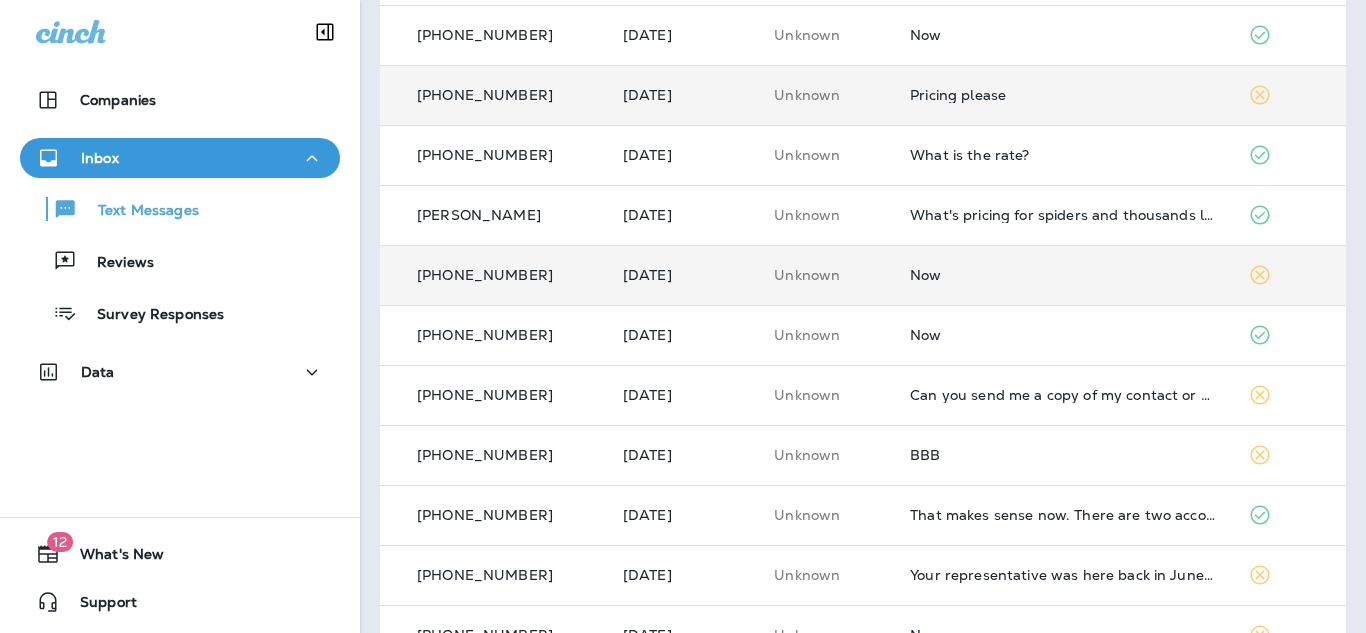click on "Now" at bounding box center [1063, 275] 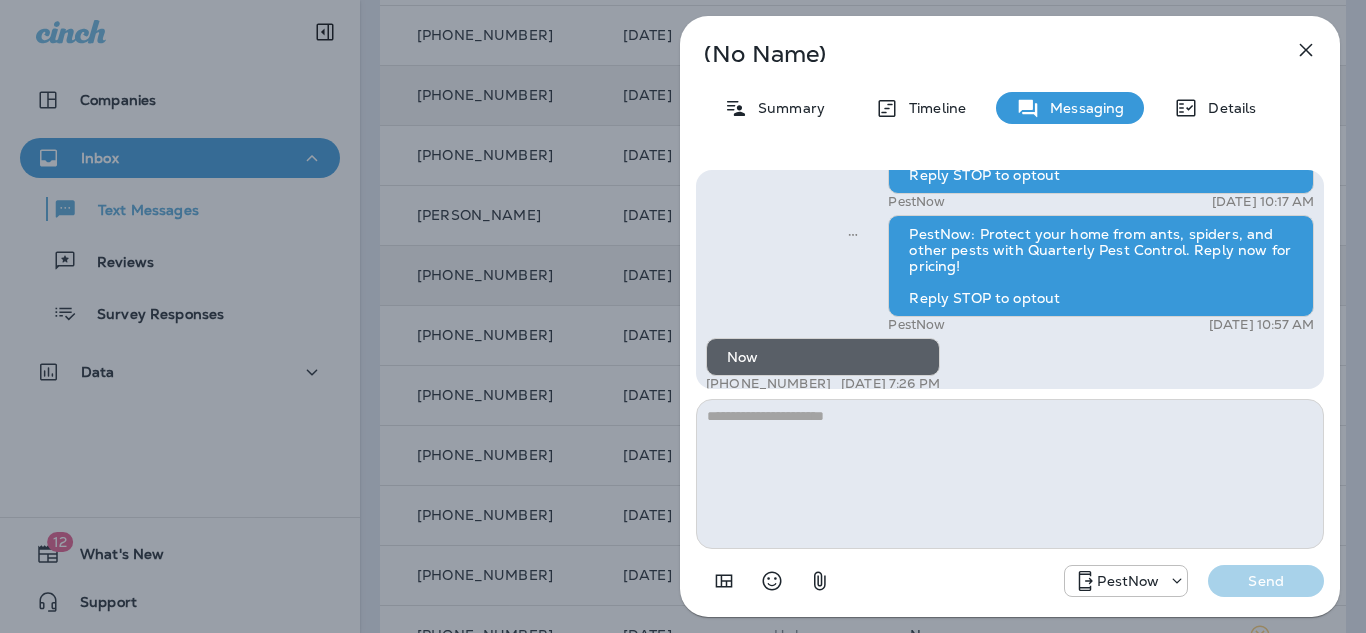 scroll, scrollTop: -31, scrollLeft: 0, axis: vertical 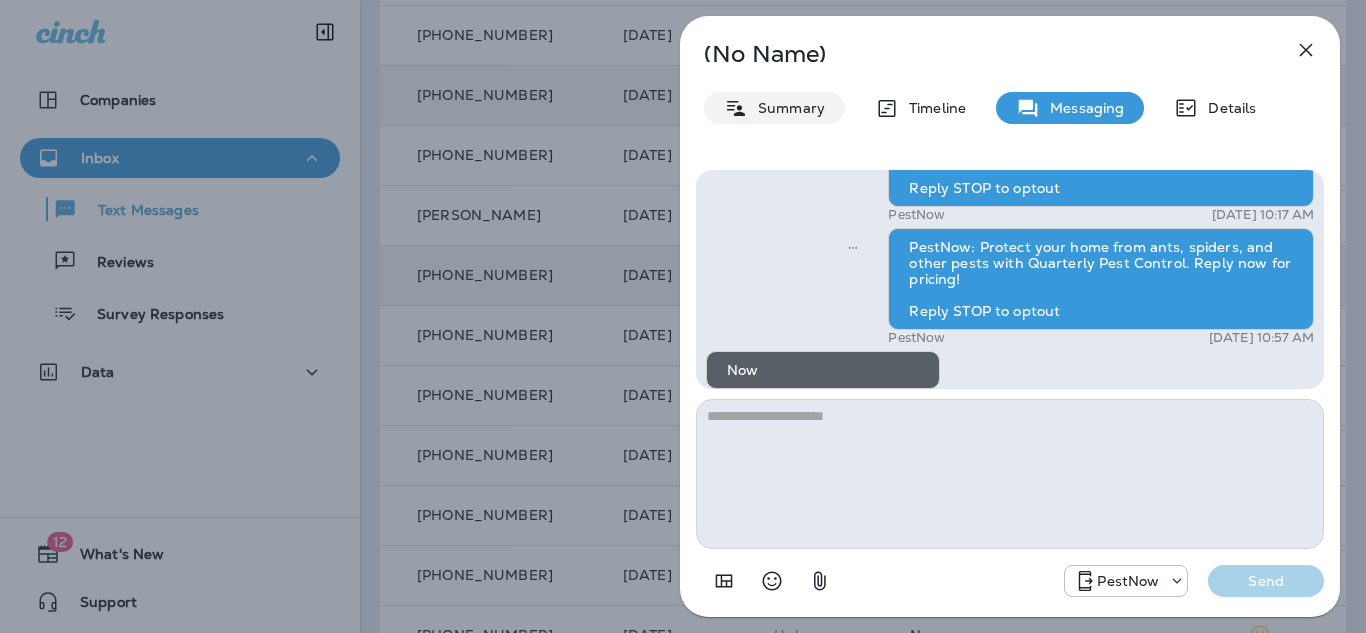 drag, startPoint x: 808, startPoint y: 112, endPoint x: 817, endPoint y: 147, distance: 36.138622 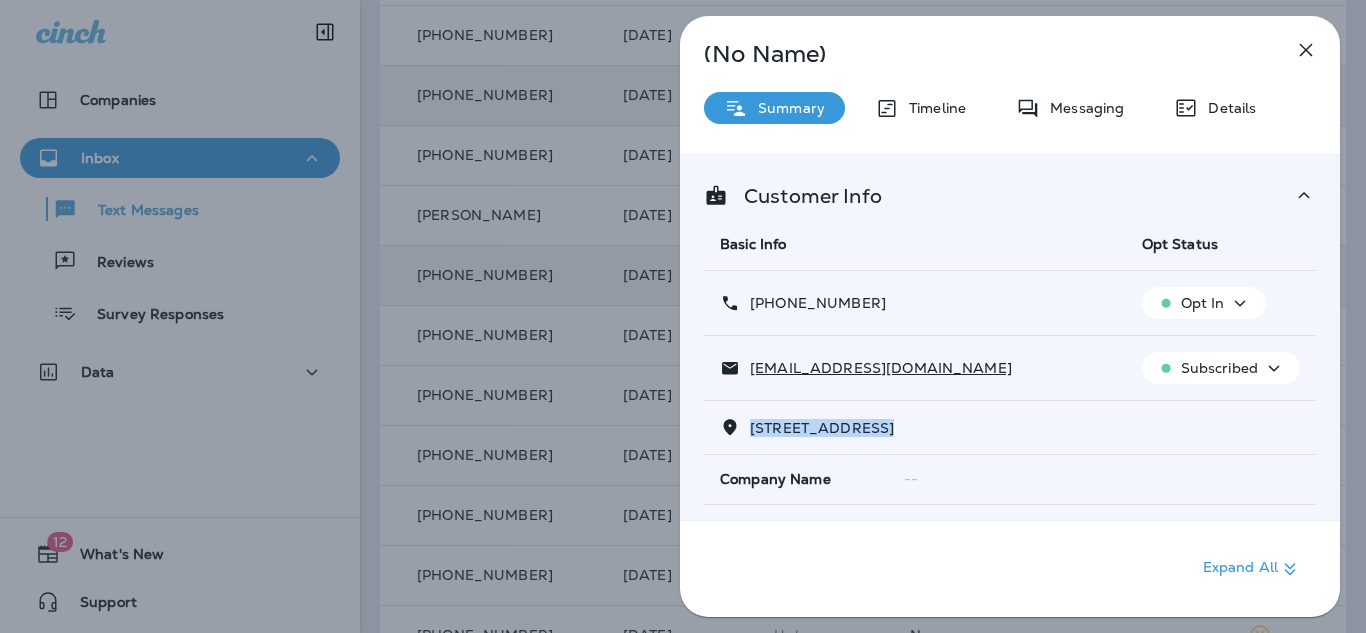 drag, startPoint x: 884, startPoint y: 432, endPoint x: 767, endPoint y: 425, distance: 117.20921 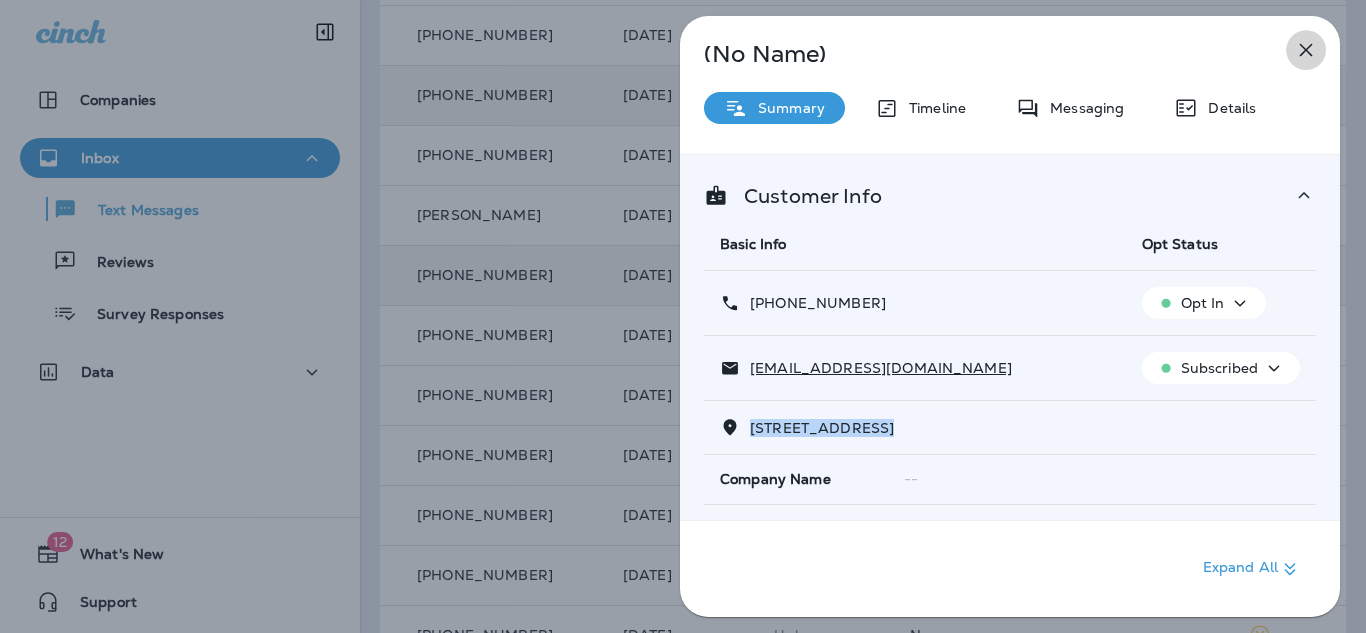 drag, startPoint x: 1320, startPoint y: 56, endPoint x: 1315, endPoint y: 67, distance: 12.083046 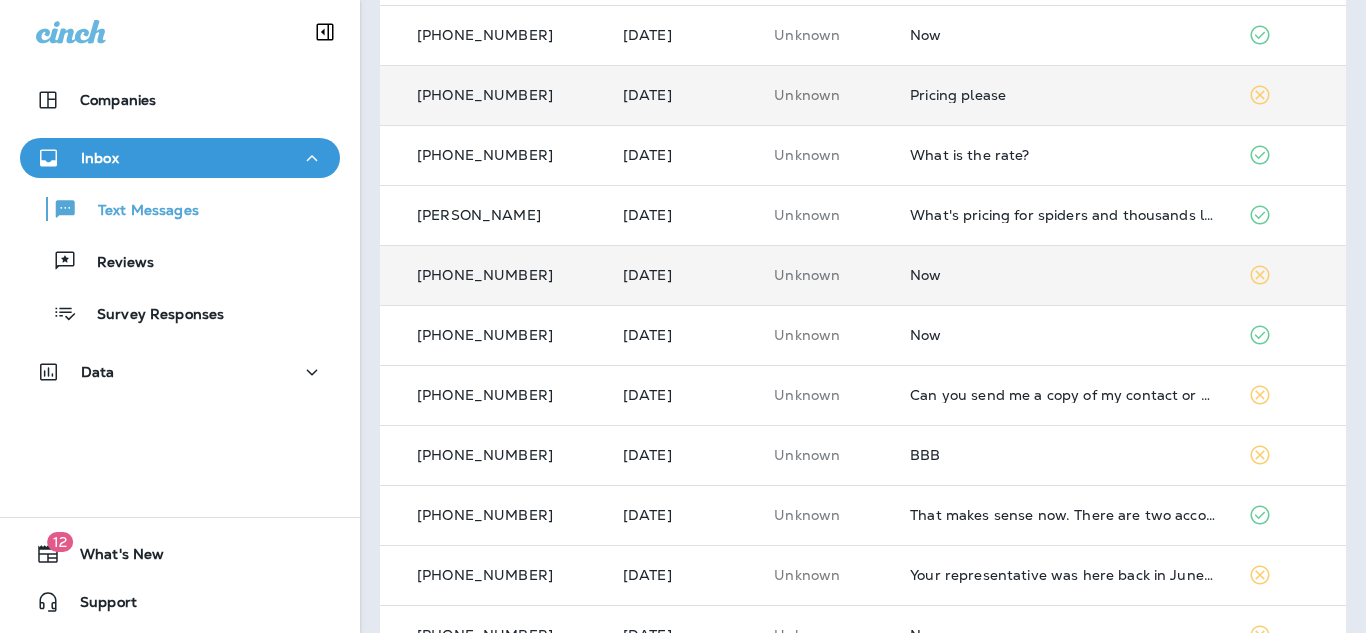 click on "Now" at bounding box center (1063, 275) 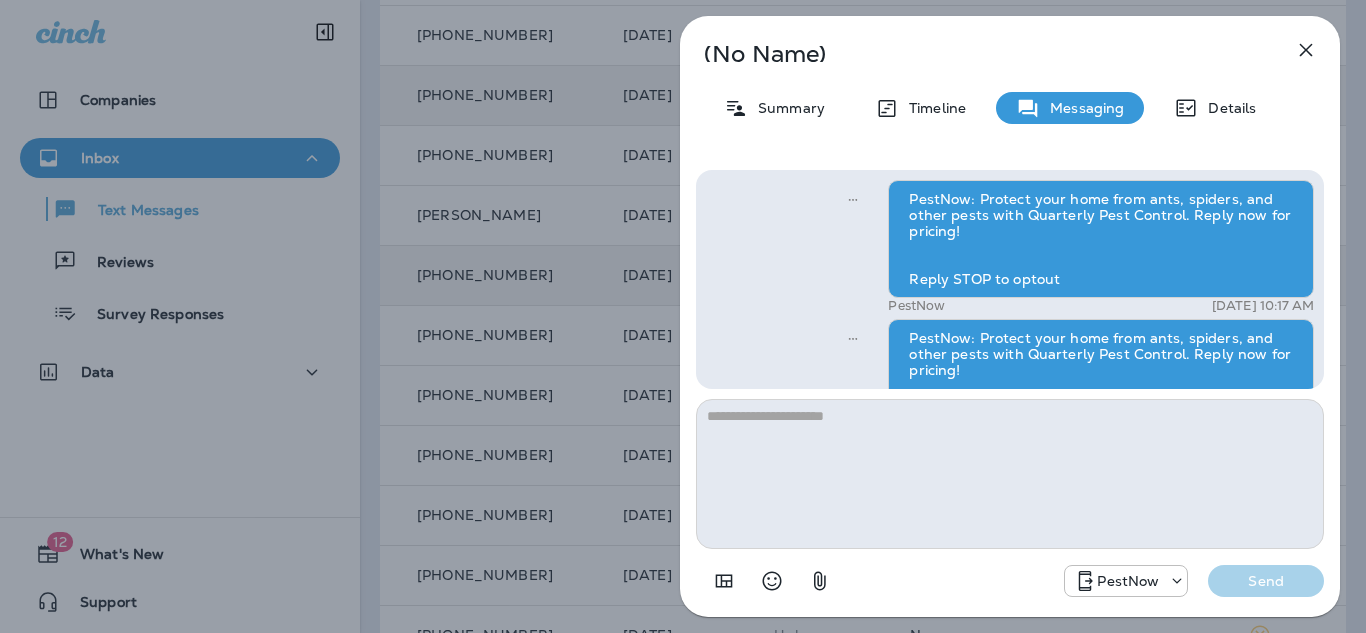 scroll, scrollTop: -113, scrollLeft: 0, axis: vertical 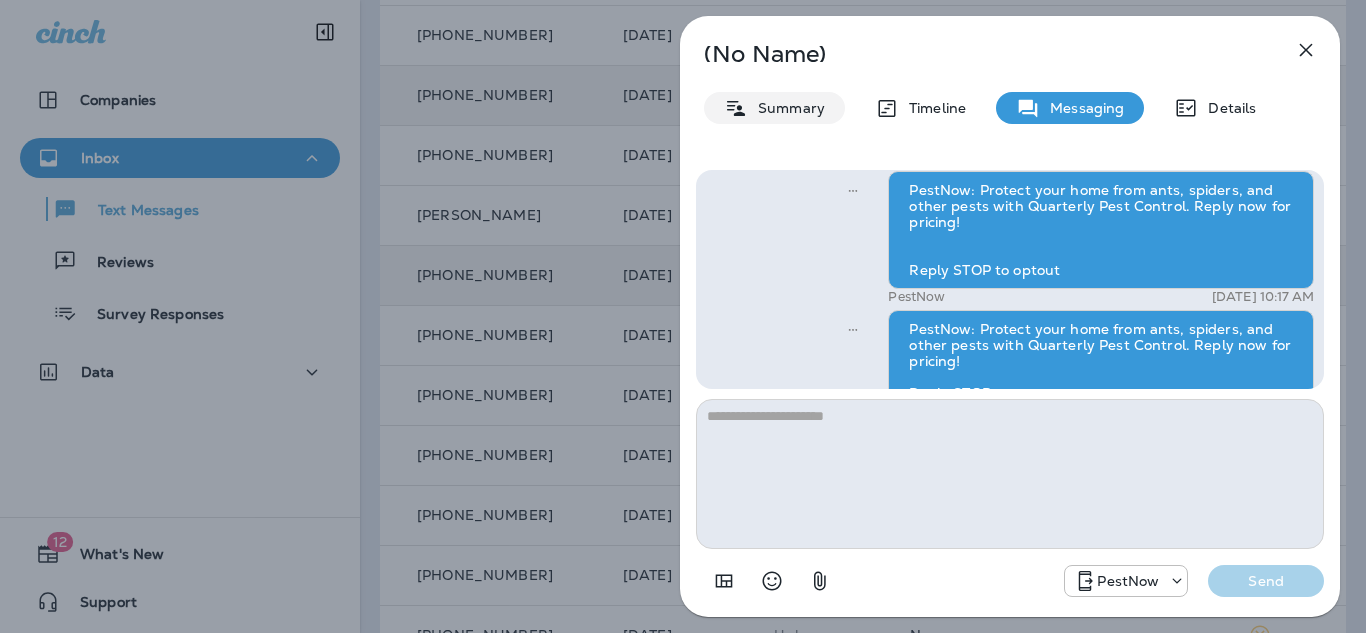 click on "Summary" at bounding box center [774, 108] 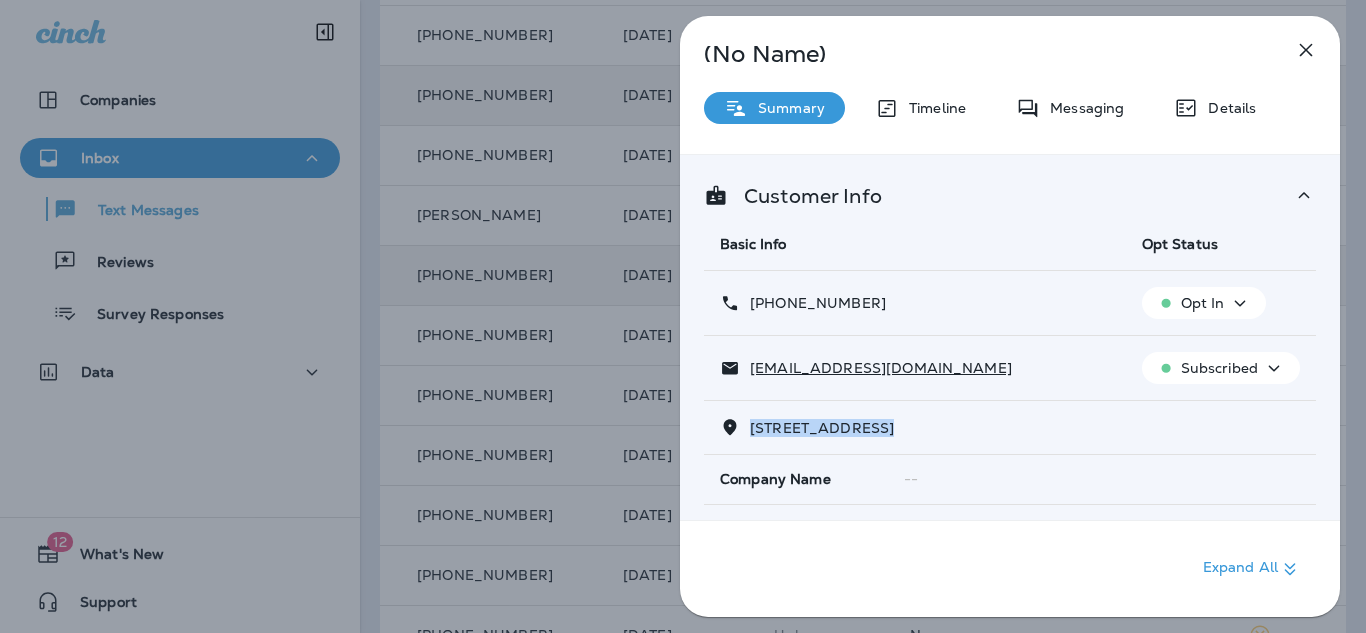 drag, startPoint x: 887, startPoint y: 421, endPoint x: 747, endPoint y: 434, distance: 140.60228 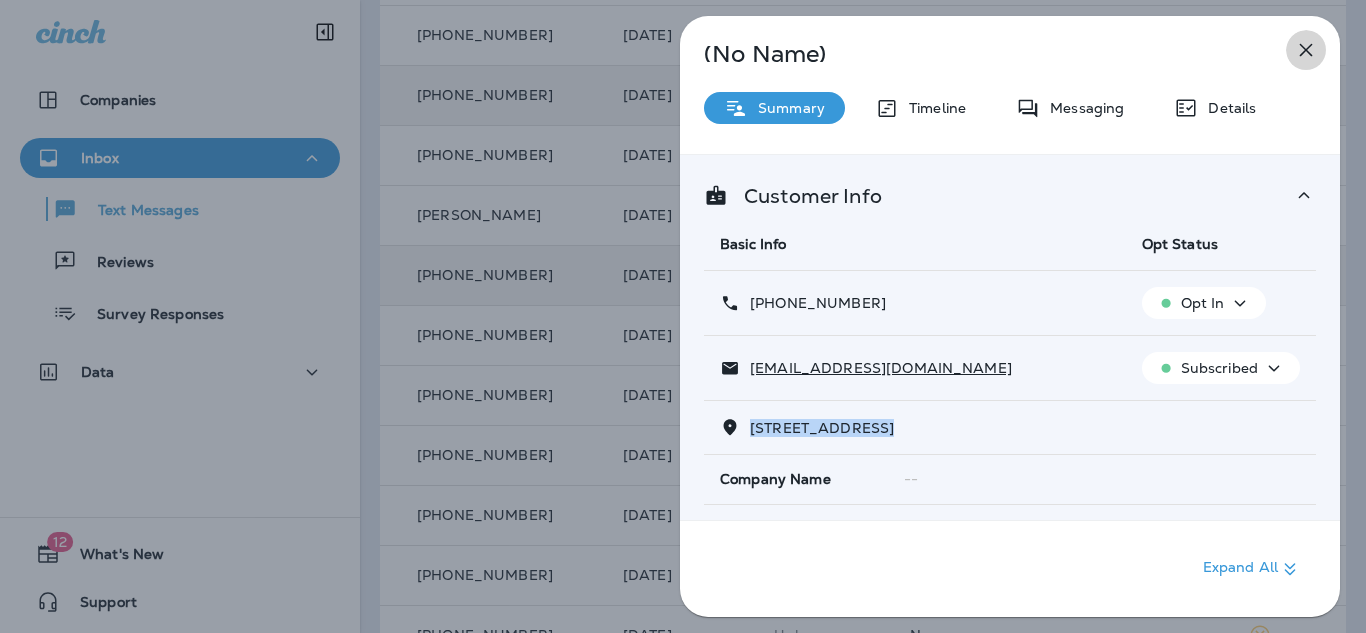 click 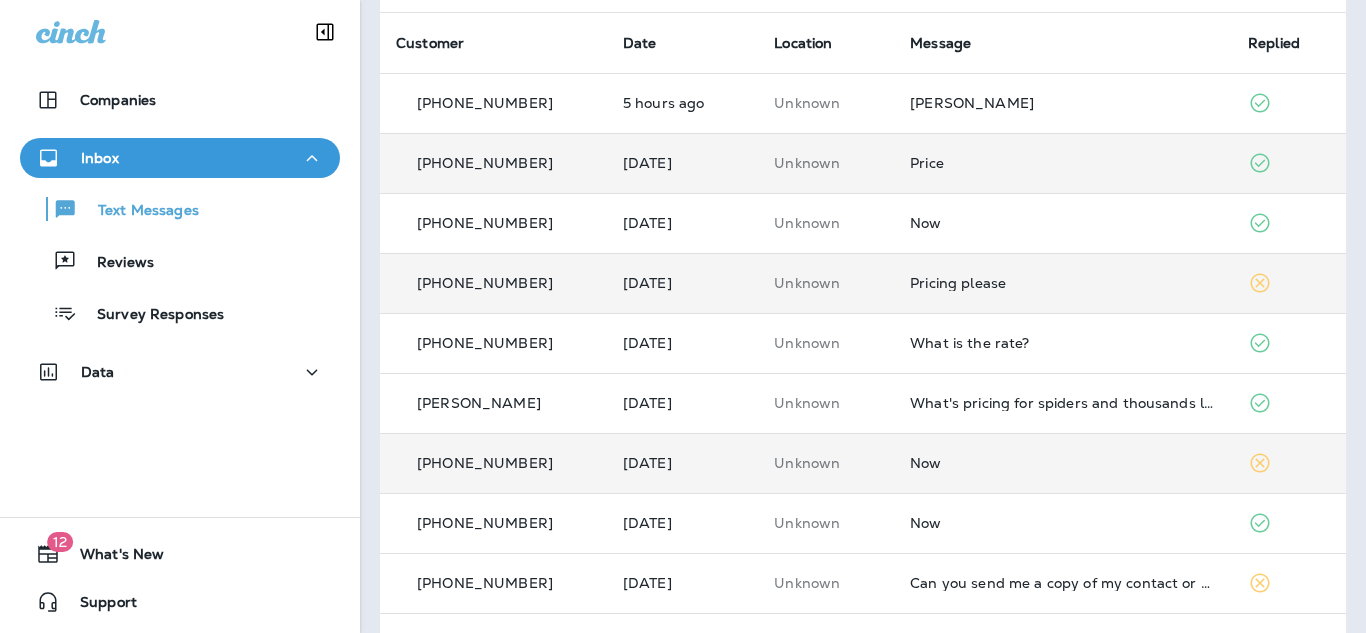 scroll, scrollTop: 0, scrollLeft: 0, axis: both 